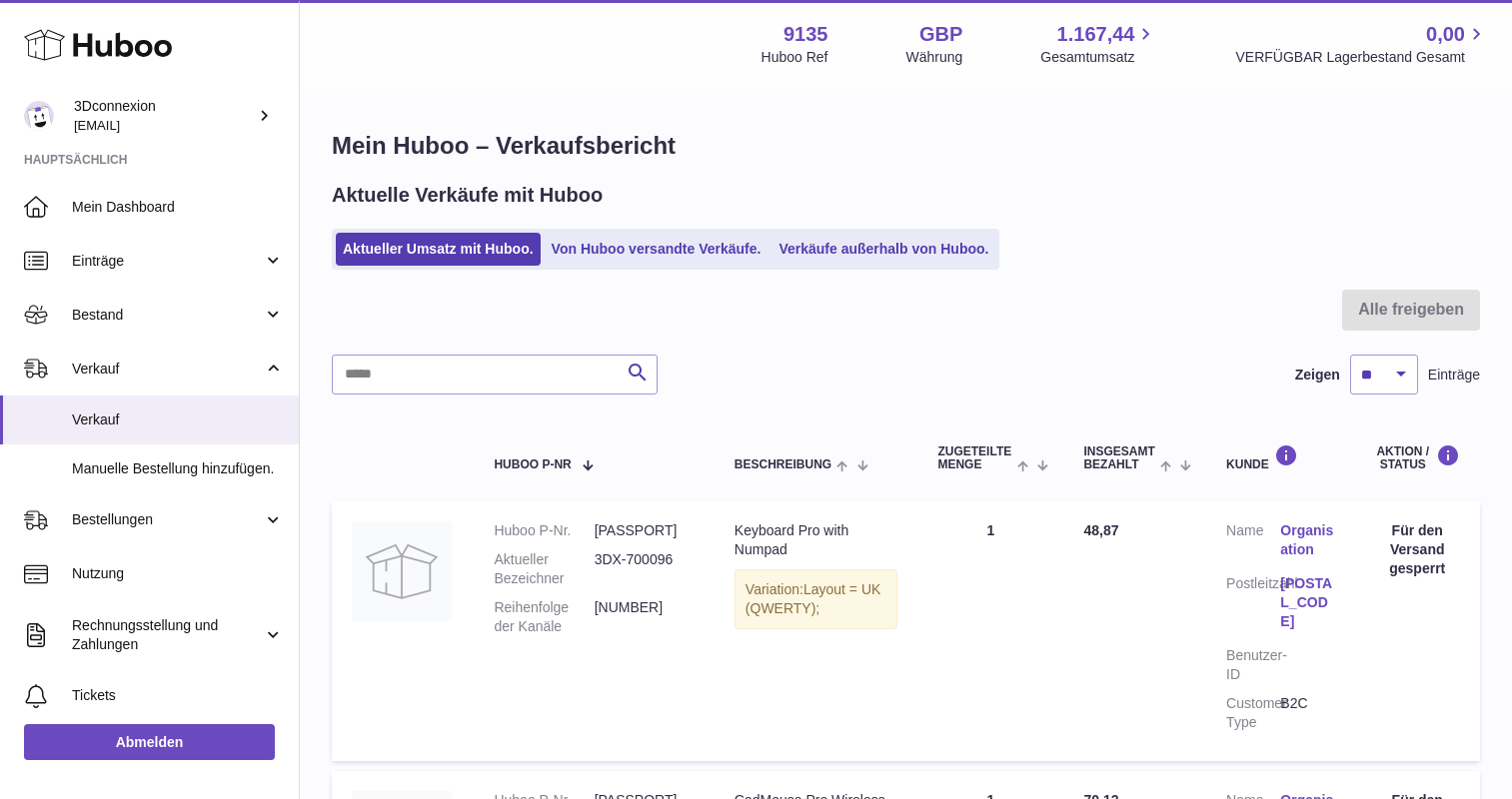 scroll, scrollTop: 0, scrollLeft: 0, axis: both 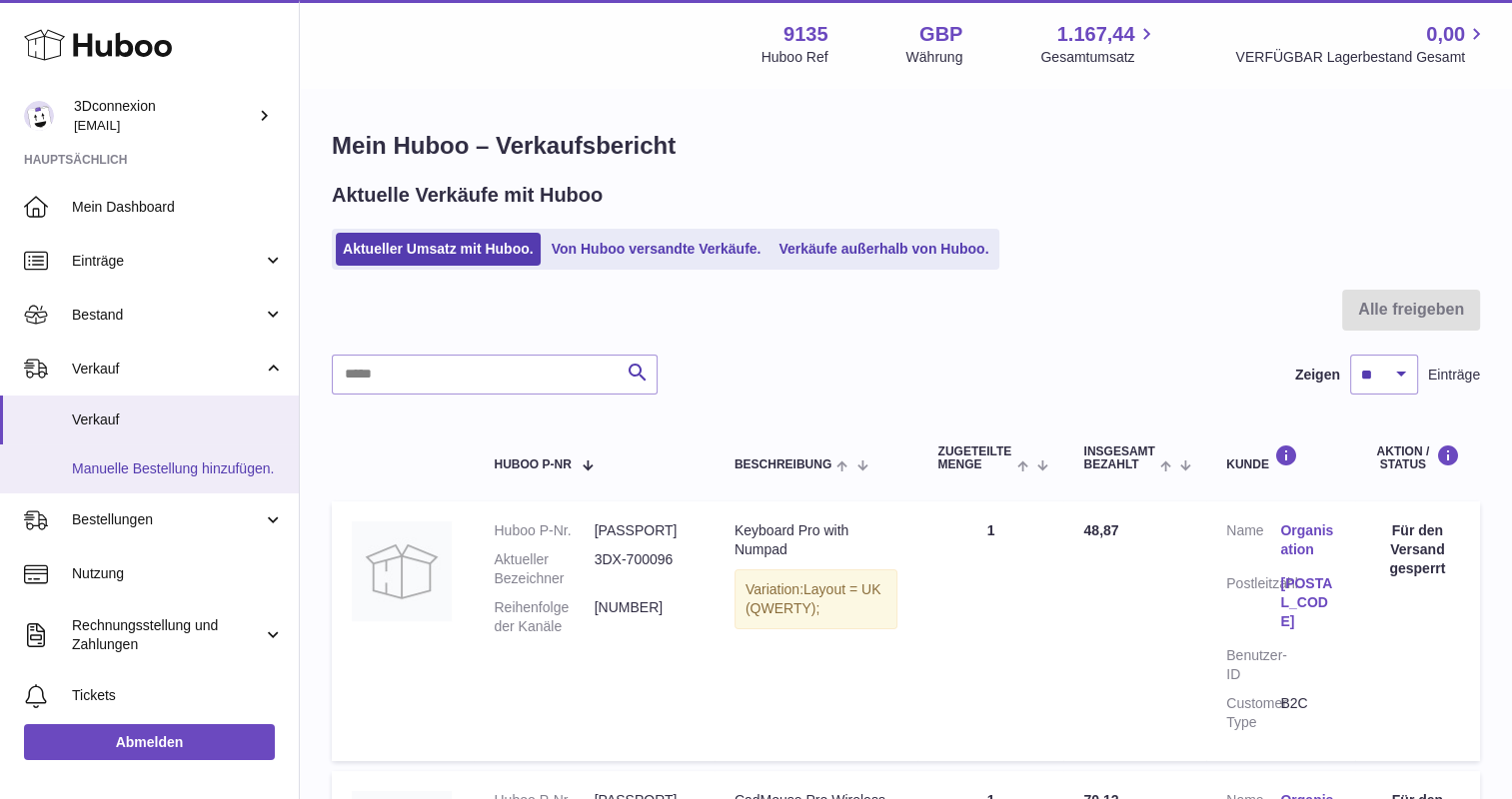 click on "Manuelle Bestellung hinzufügen." at bounding box center [178, 468] 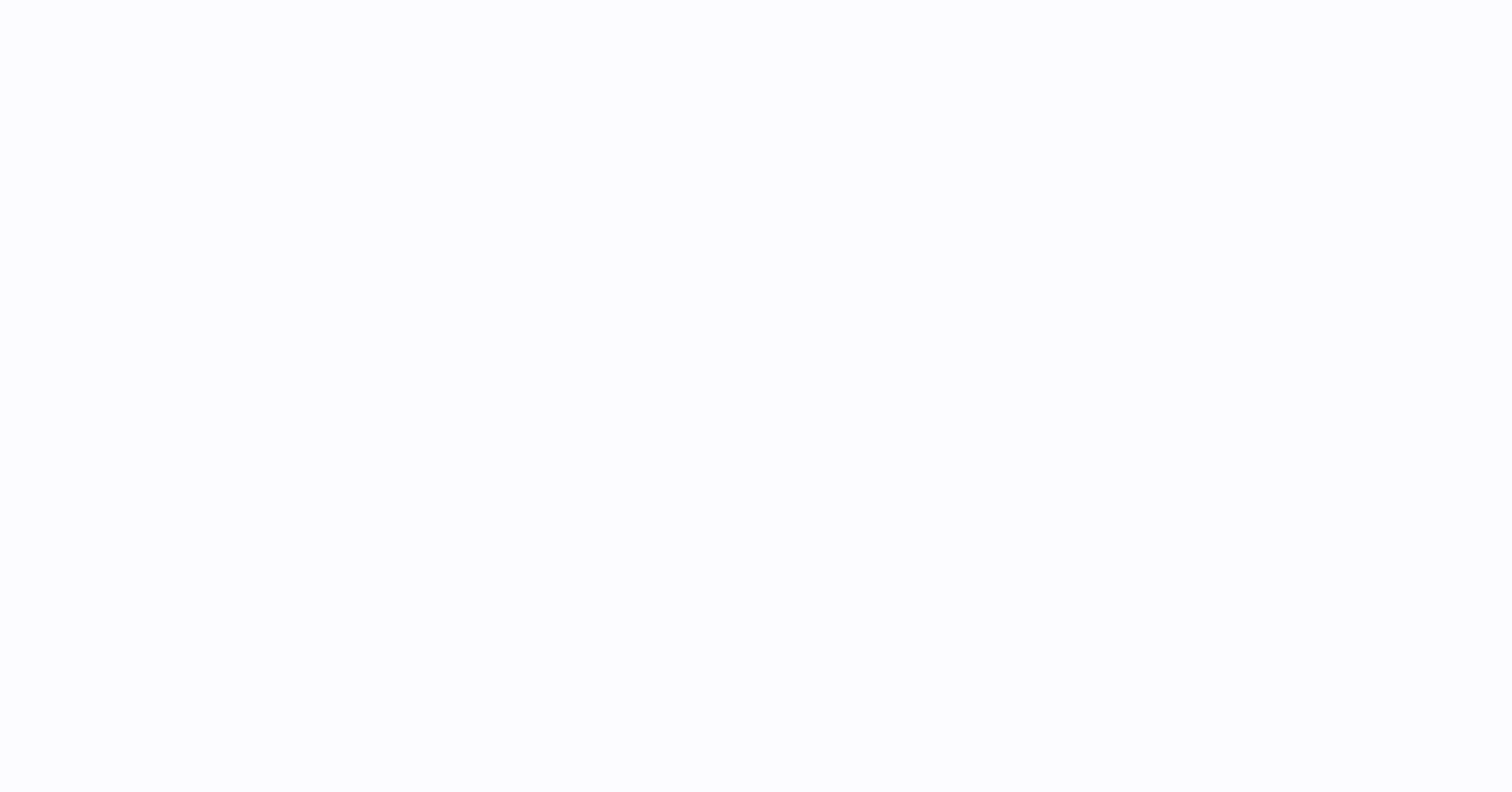 scroll, scrollTop: 0, scrollLeft: 0, axis: both 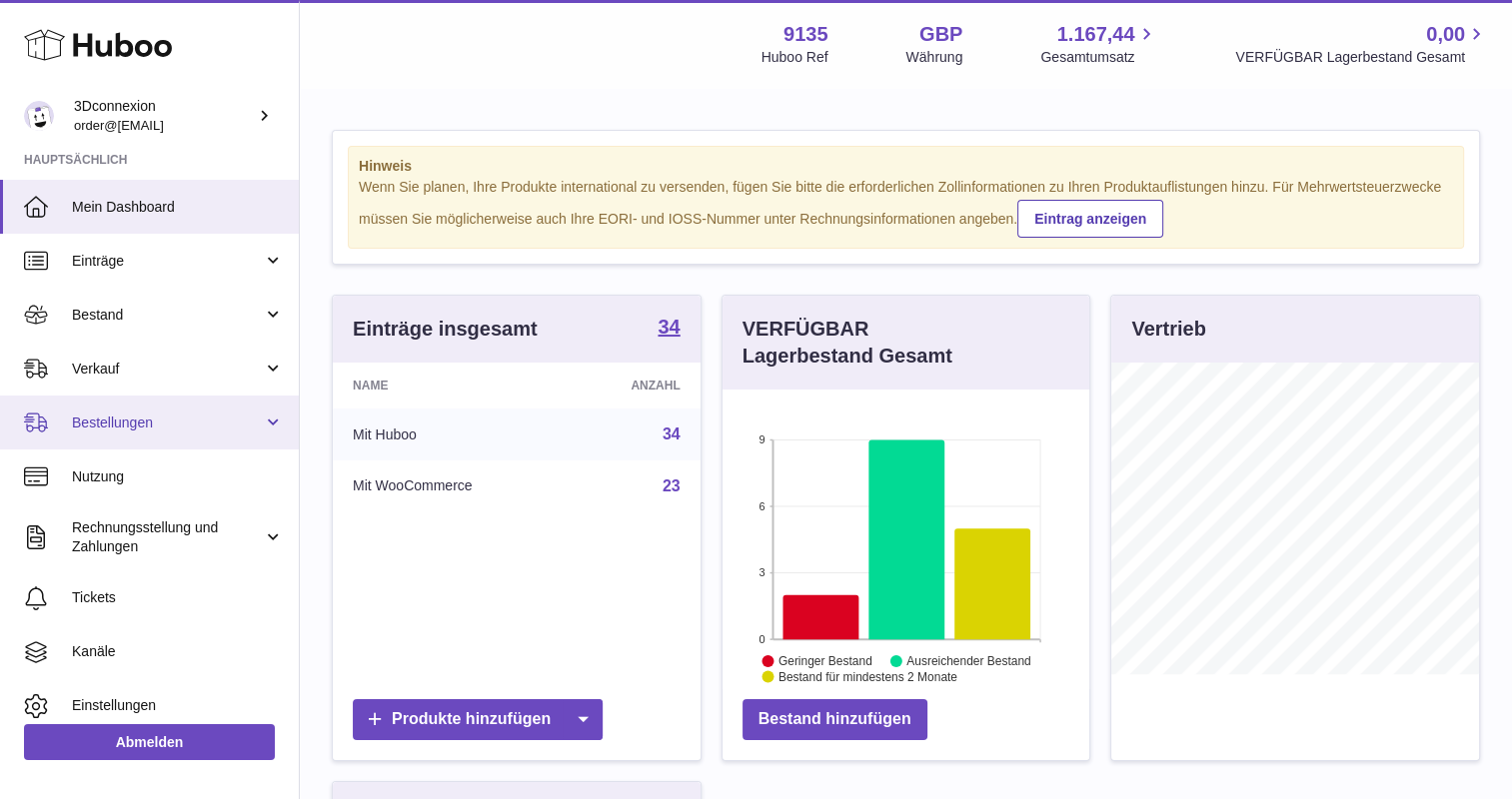 click on "Bestellungen" at bounding box center [149, 422] 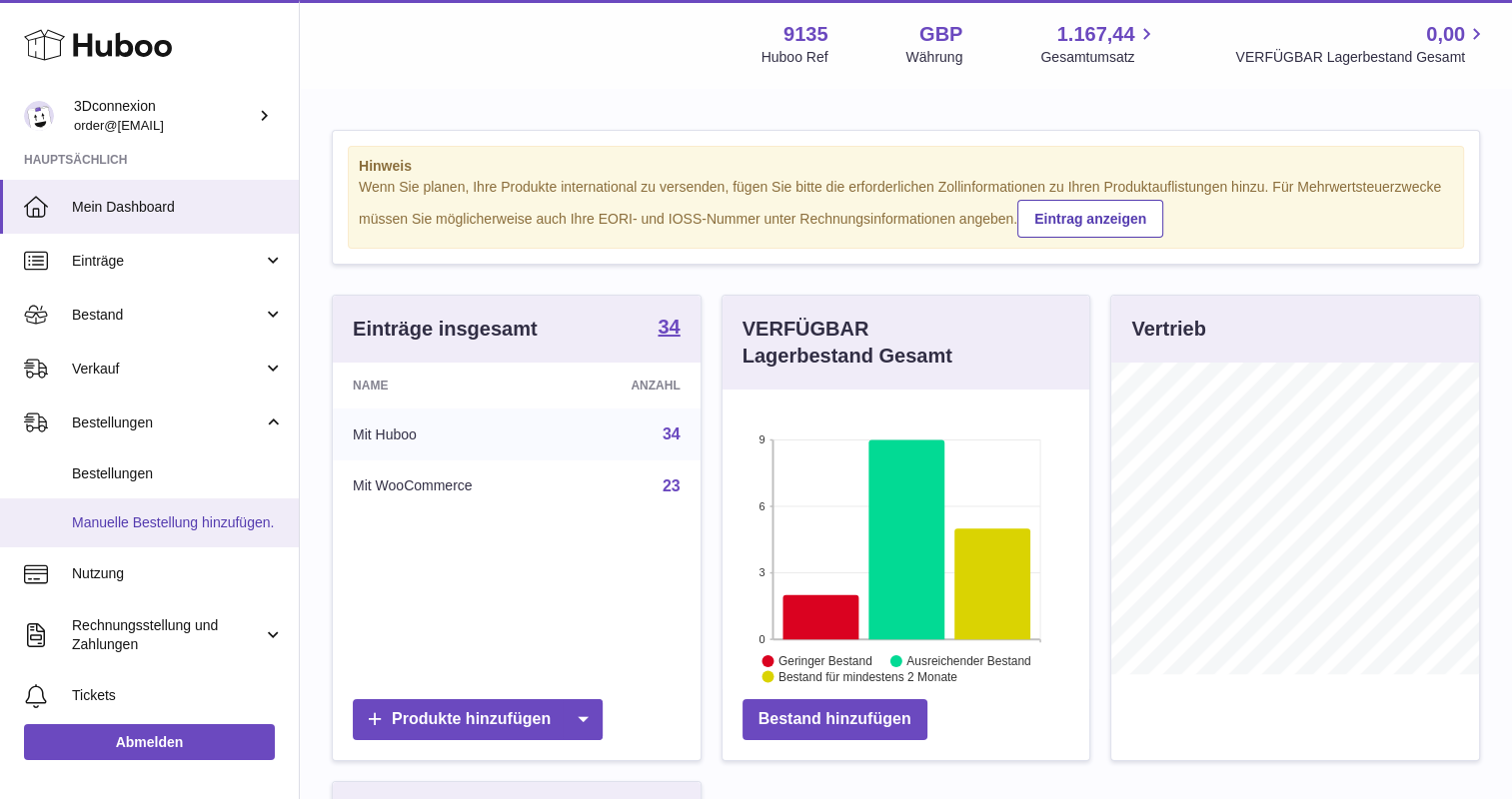 click on "Manuelle Bestellung hinzufügen." at bounding box center [178, 522] 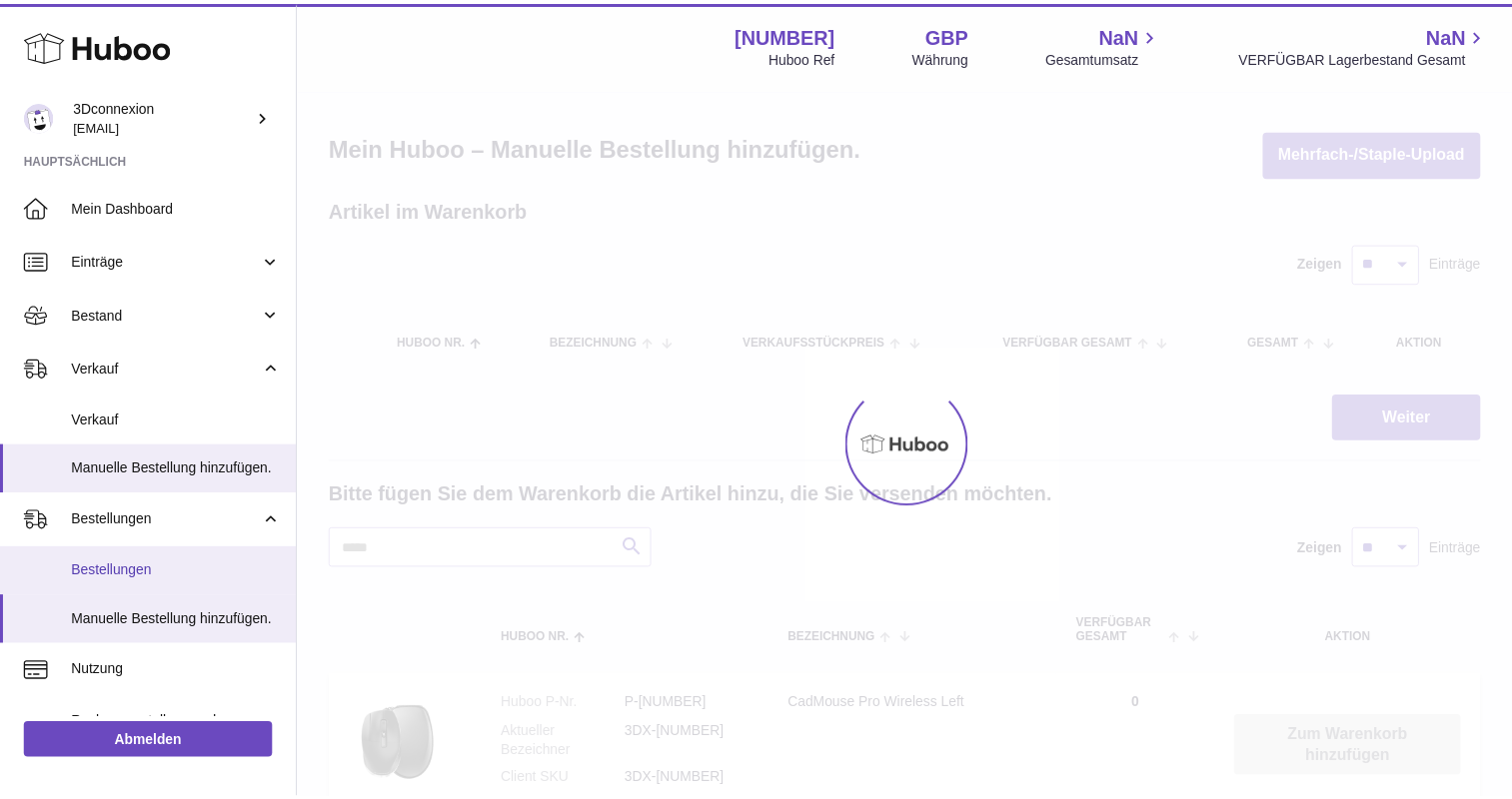 scroll, scrollTop: 0, scrollLeft: 0, axis: both 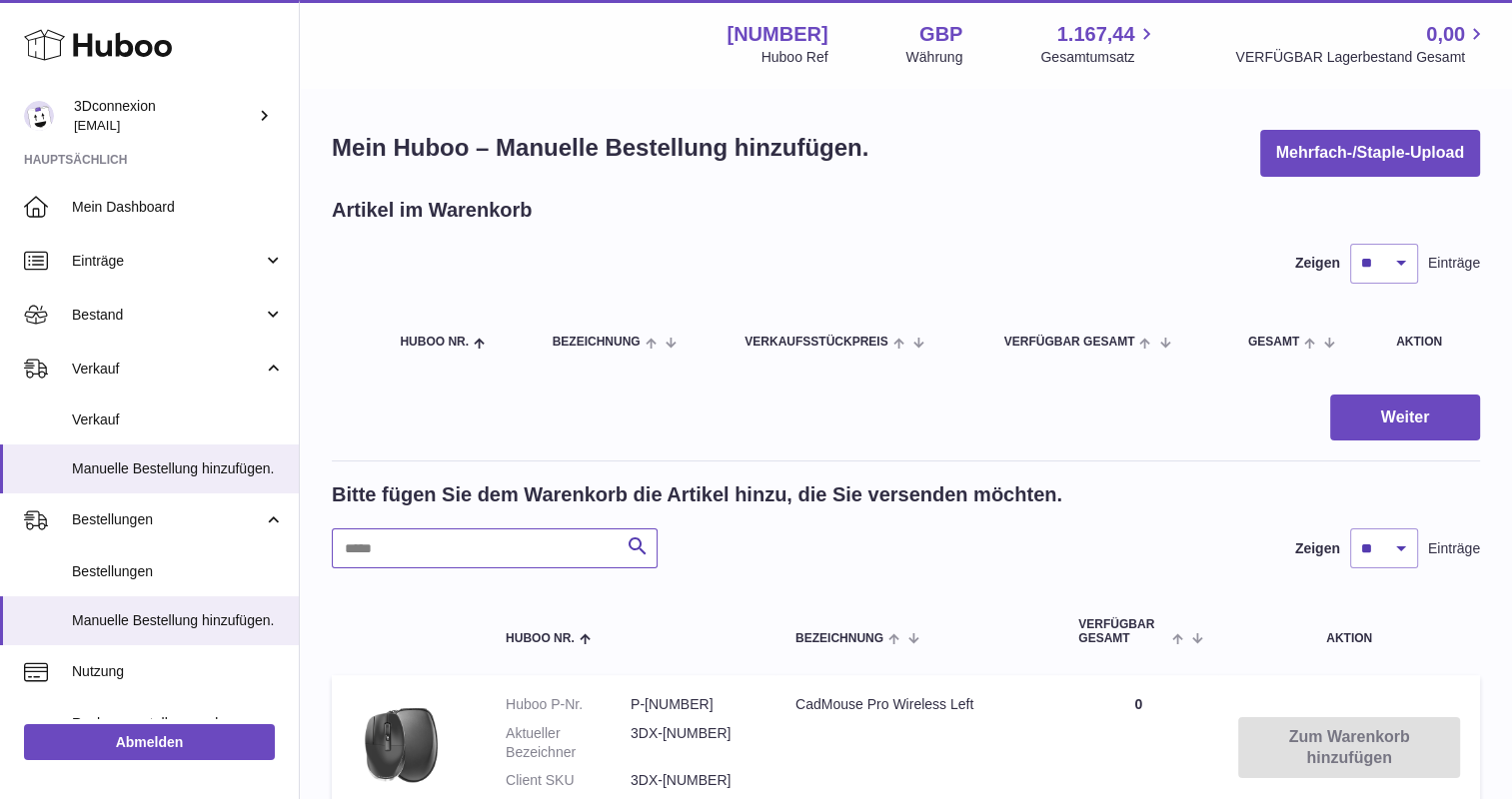 click at bounding box center [495, 548] 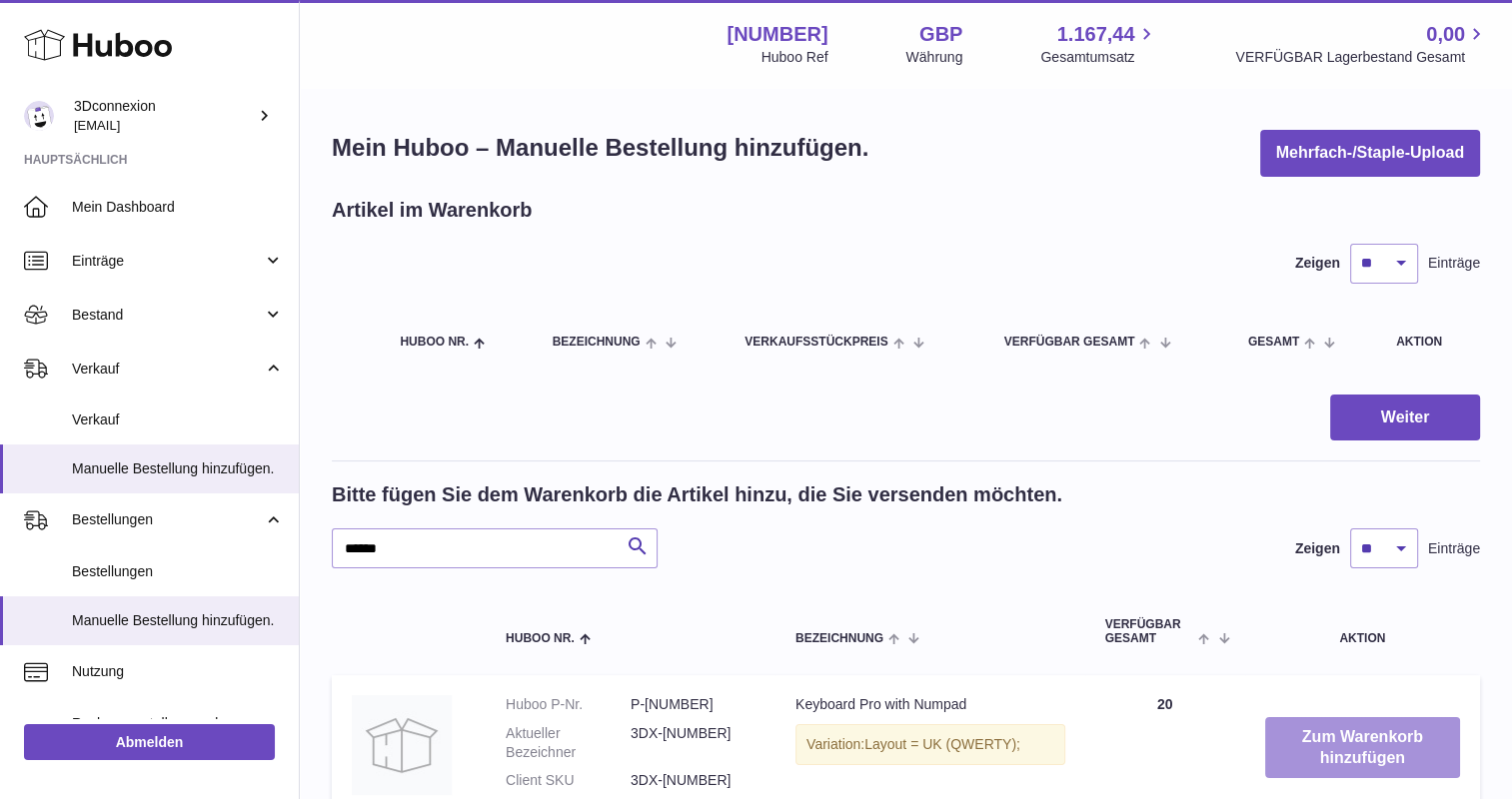 click on "Zum Warenkorb hinzufügen" at bounding box center [1362, 748] 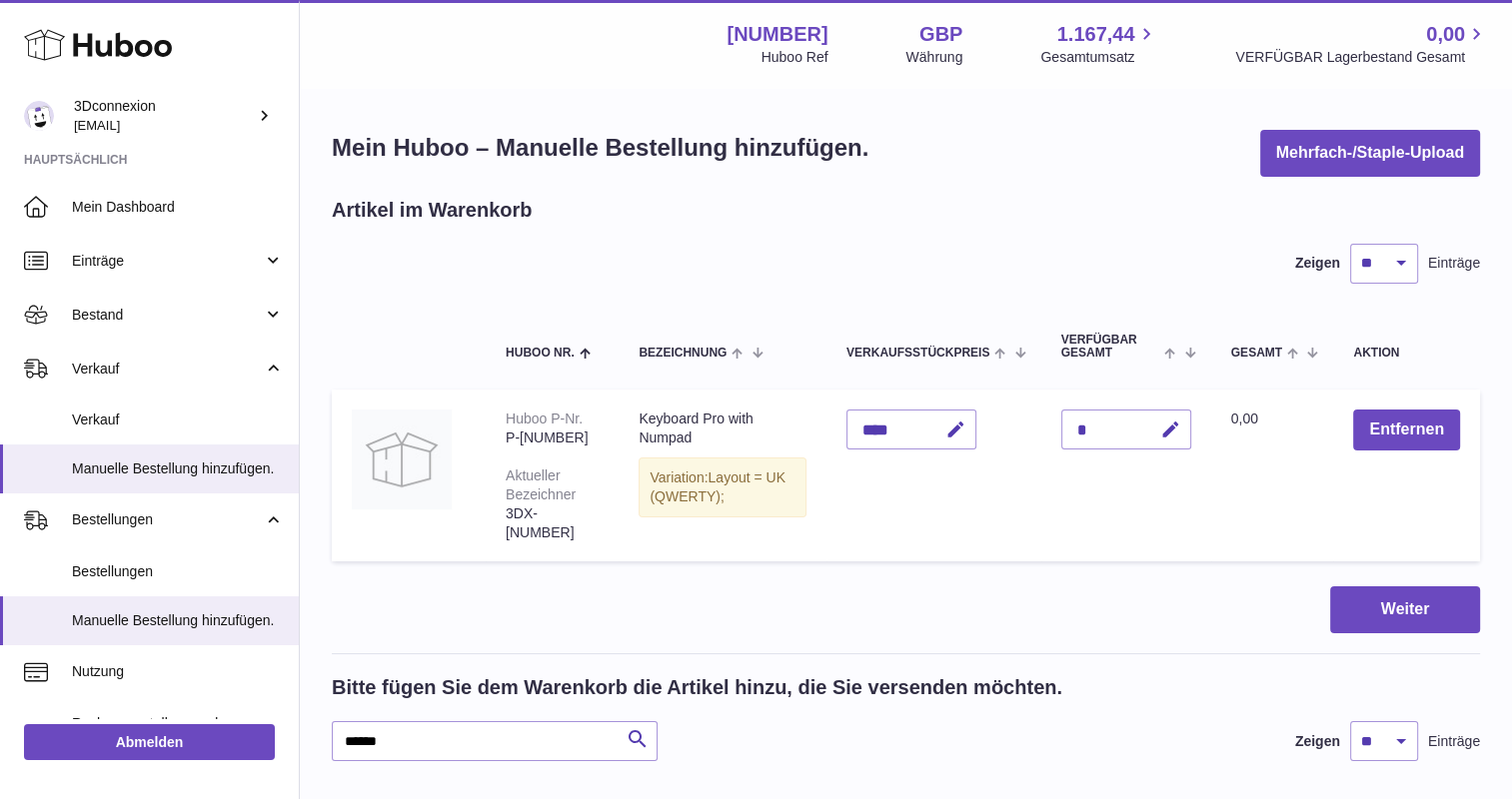 click on "Bitte fügen Sie dem Warenkorb die Artikel hinzu, die Sie versenden möchten.   ******     Suche
Zeigen
** ** ** ***
Einträge
Huboo Nr.       Bezeichnung
VERFÜGBAR Gesamt
Aktion
Huboo P-Nr.   P-[NUMBER]   Aktueller Bezeichner   3DX-[NUMBER]     Client SKU   3DX-[NUMBER]
Keyboard Pro with Numpad
Variation:
Layout = UK (QWERTY);
Anzahl 19
Zum Warenkorb hinzufügen
Huboo P-Nr.   P-[NUMBER]   Aktueller Bezeichner   Archived :3Dx-[NUMBER]-RT     Client SKU   Archived :3Dx-[NUMBER]-RT
Archived :Keyboard Pro with Numpad, UK (QWERTY)-RT
Anzahl 0
Zum Warenkorb hinzufügen
Huboo P-Nr.   P-[NUMBER]   Aktueller Bezeichner   Archived :3Dx-[NUMBER]-TU     Client SKU   Archived :3Dx-[NUMBER]-TU
Archived :Keyboard Pro with Numpad, UK (QWERTY)-TU
Anzahl 0" at bounding box center [905, 1110] 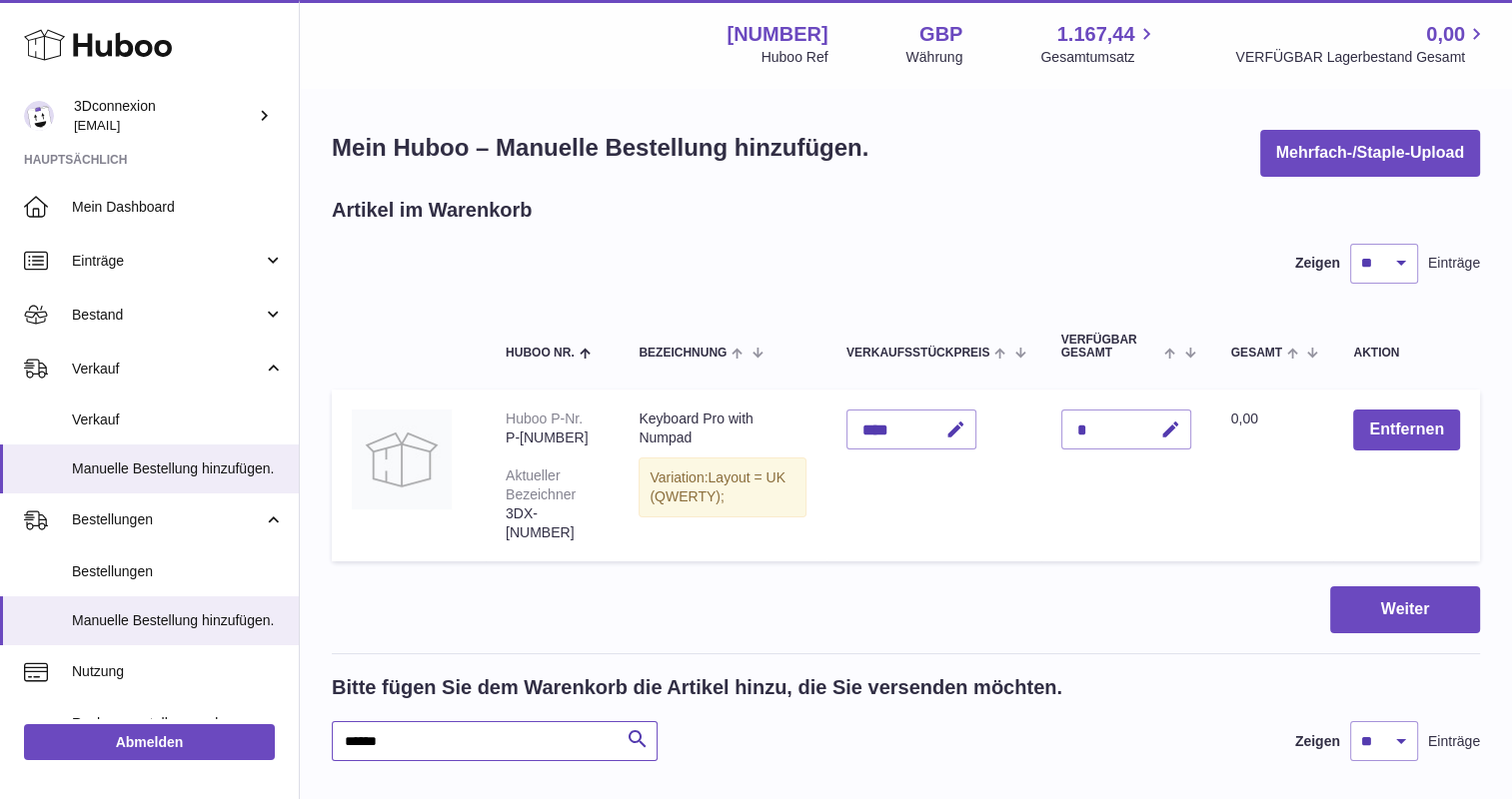 click on "******" at bounding box center [495, 741] 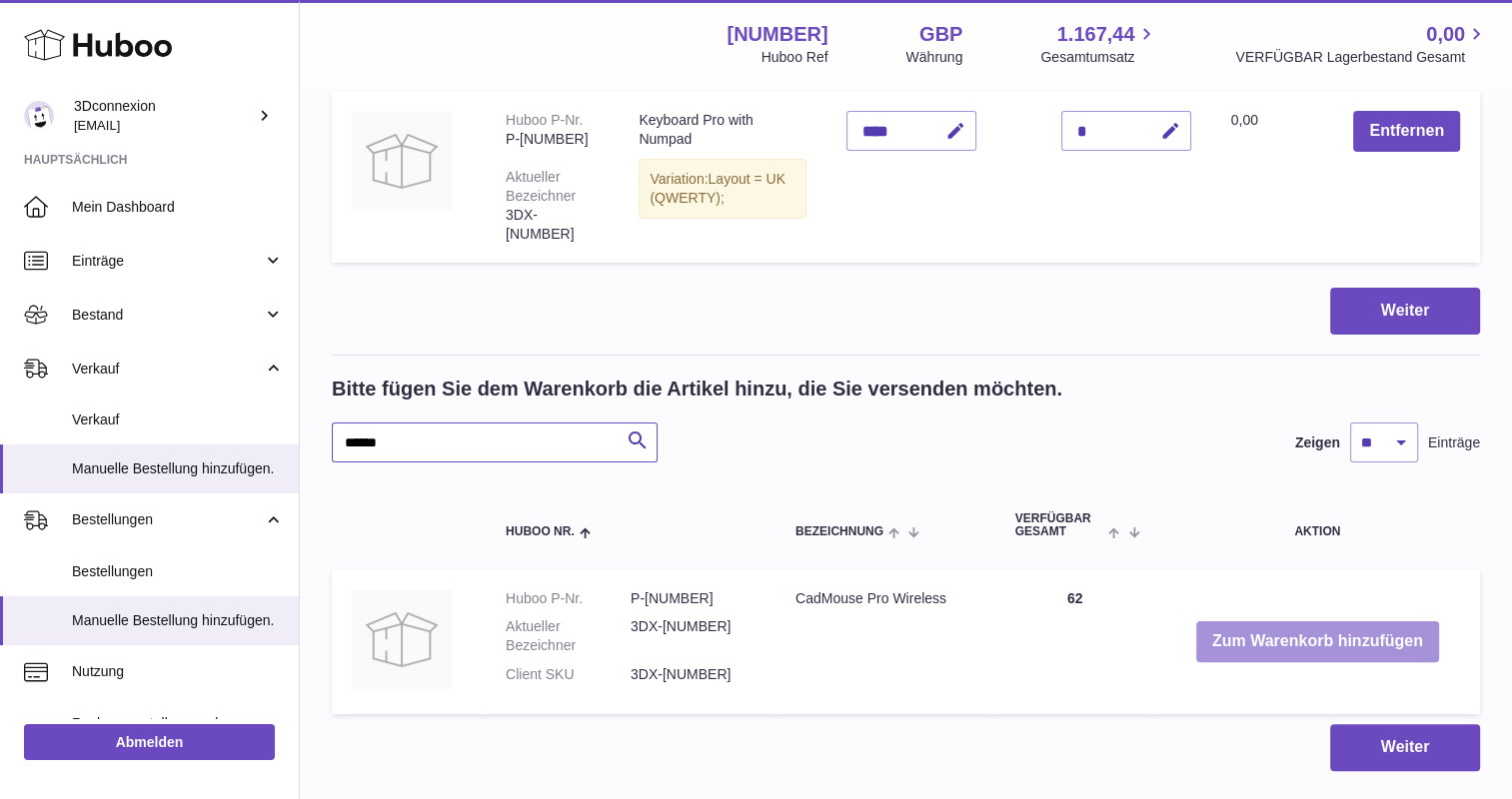 scroll, scrollTop: 300, scrollLeft: 0, axis: vertical 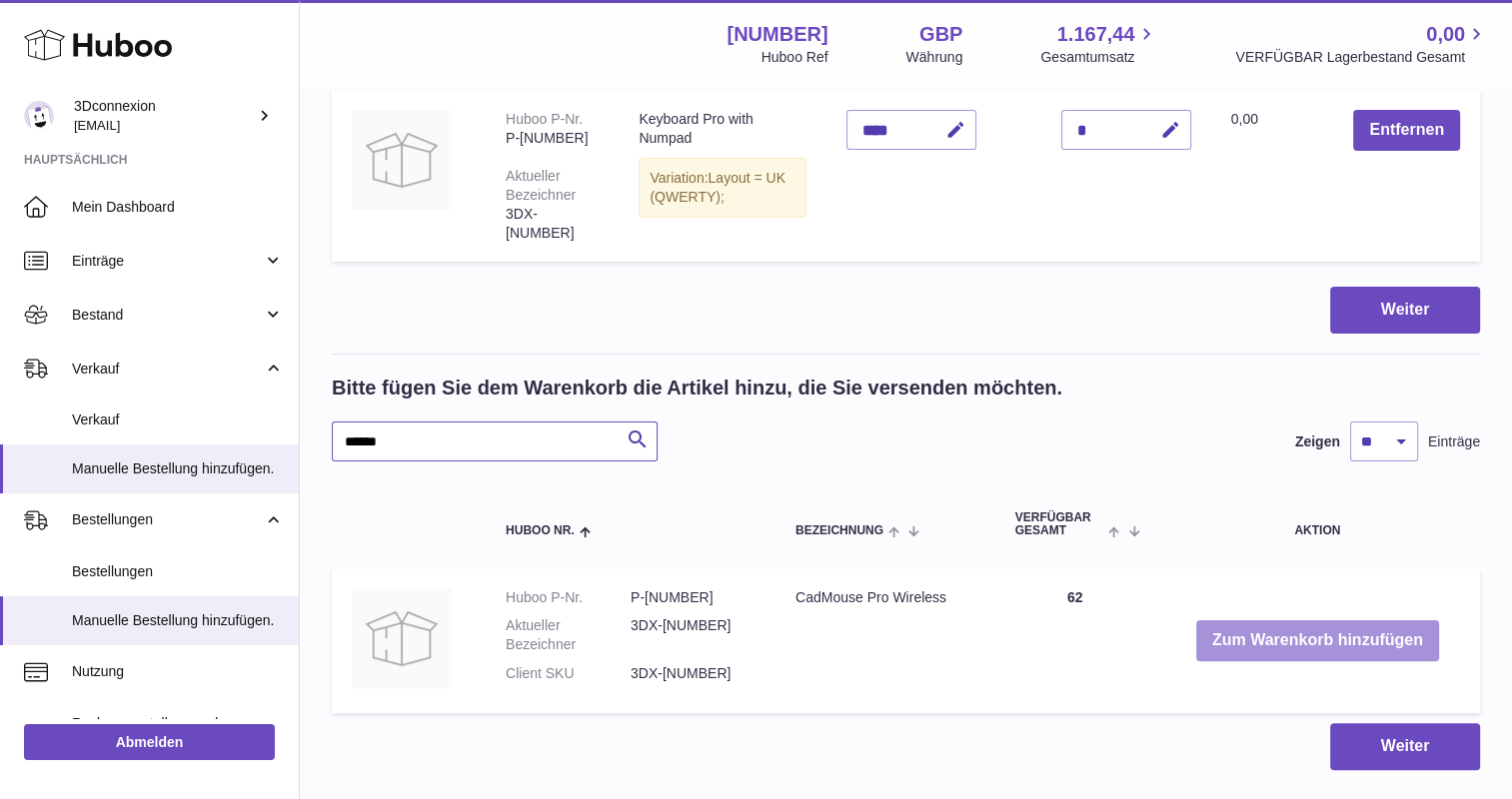 type on "******" 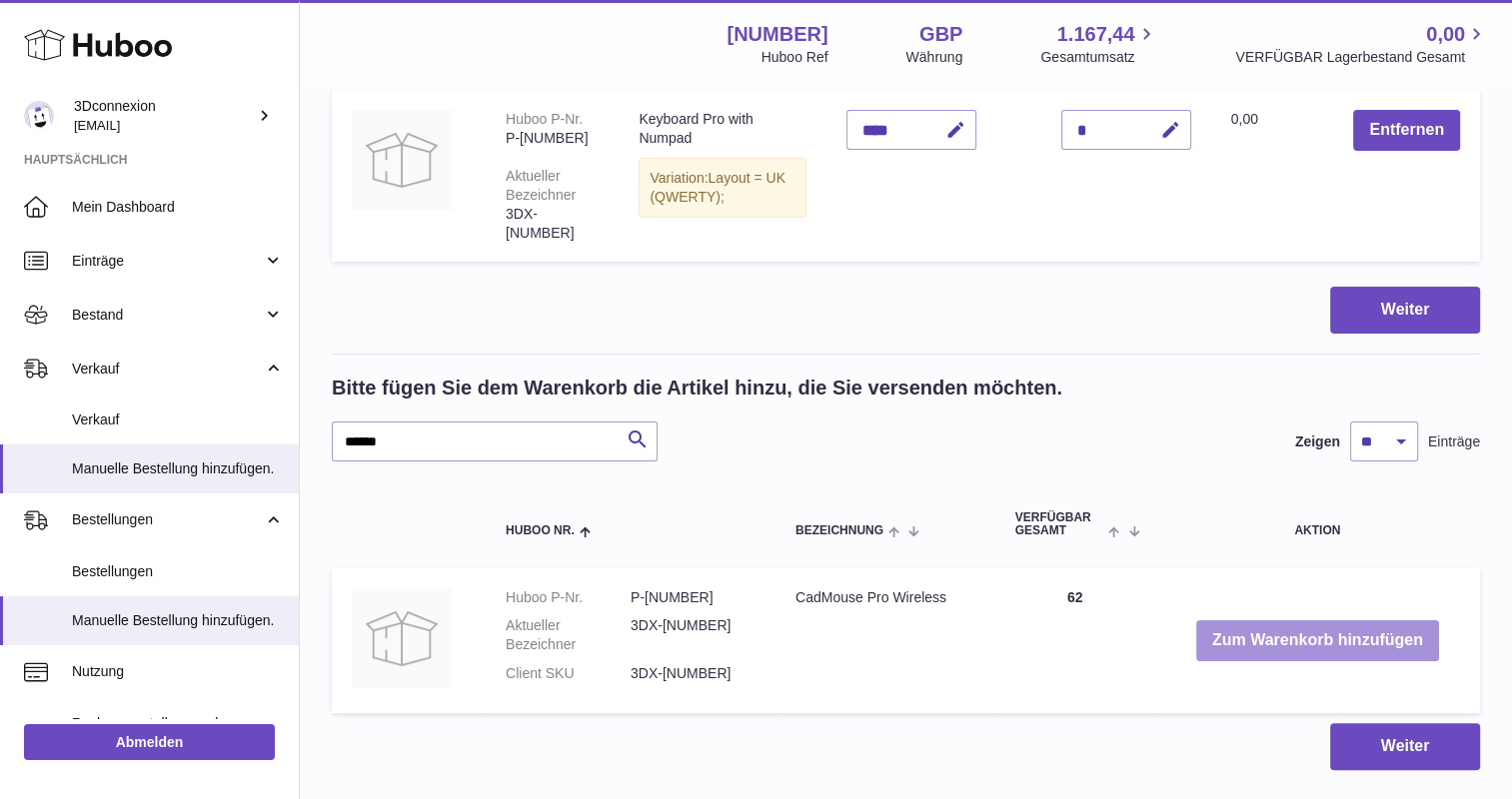 click on "Zum Warenkorb hinzufügen" at bounding box center (1317, 640) 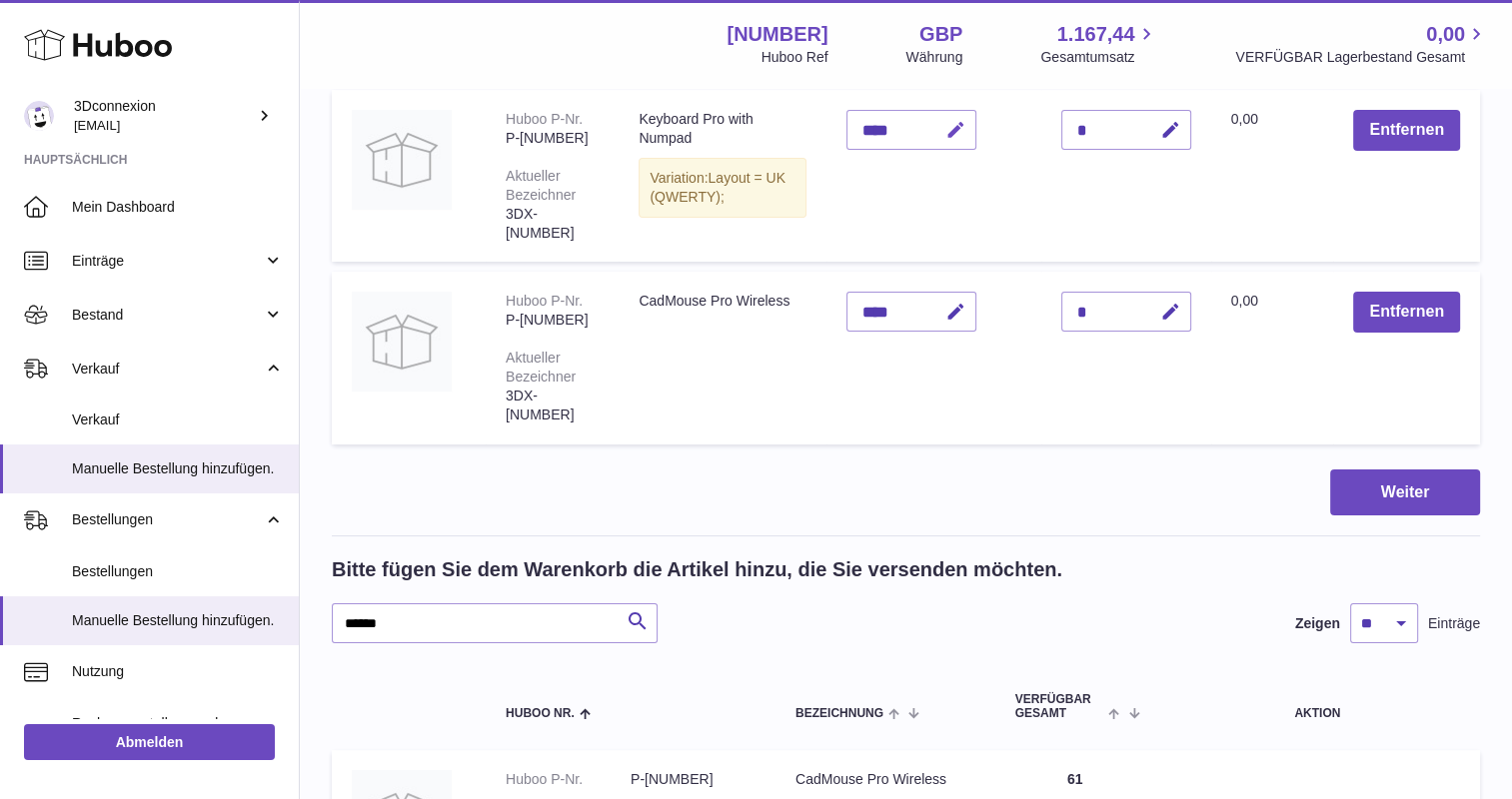 click at bounding box center (952, 130) 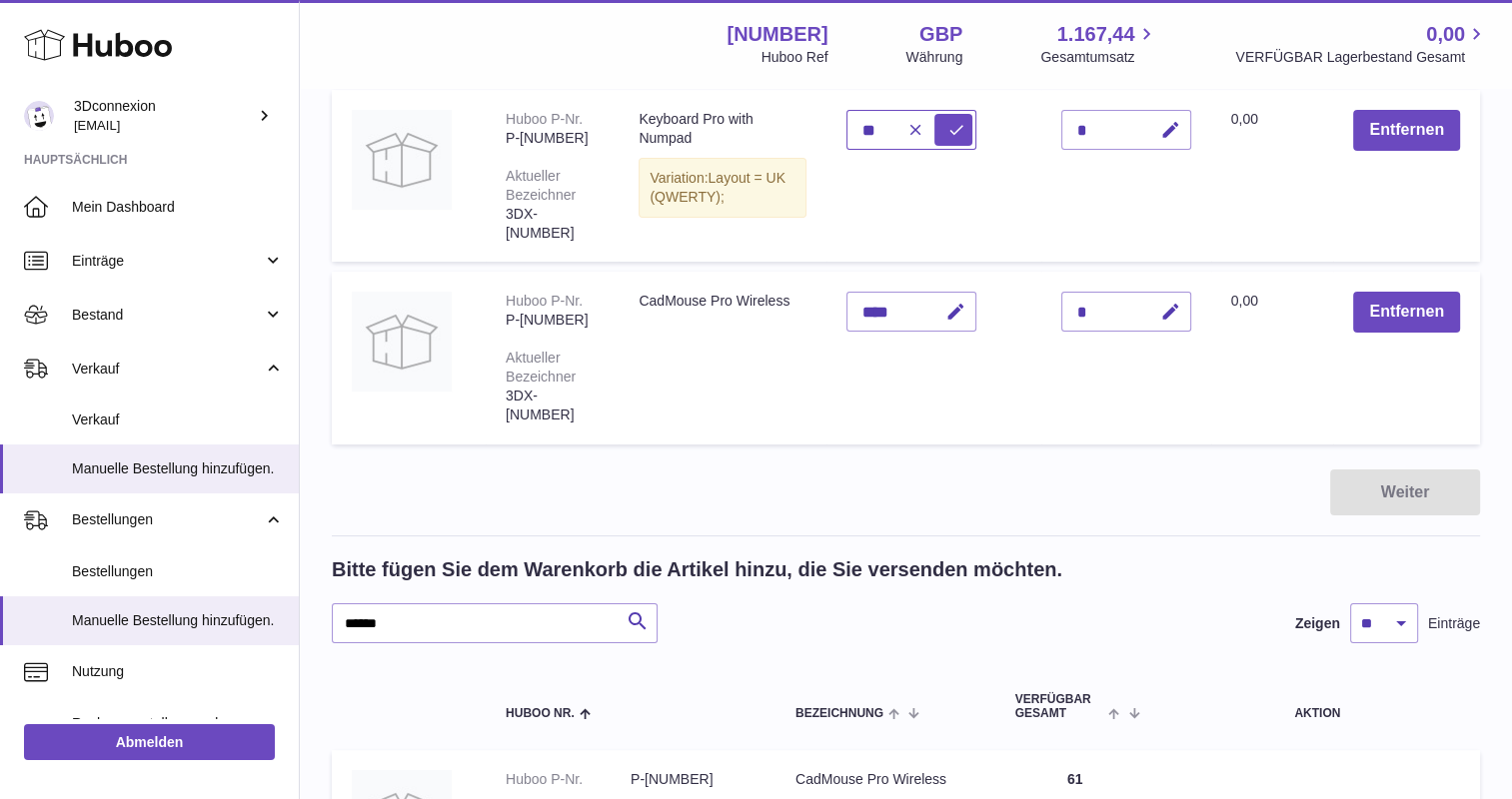 type on "*" 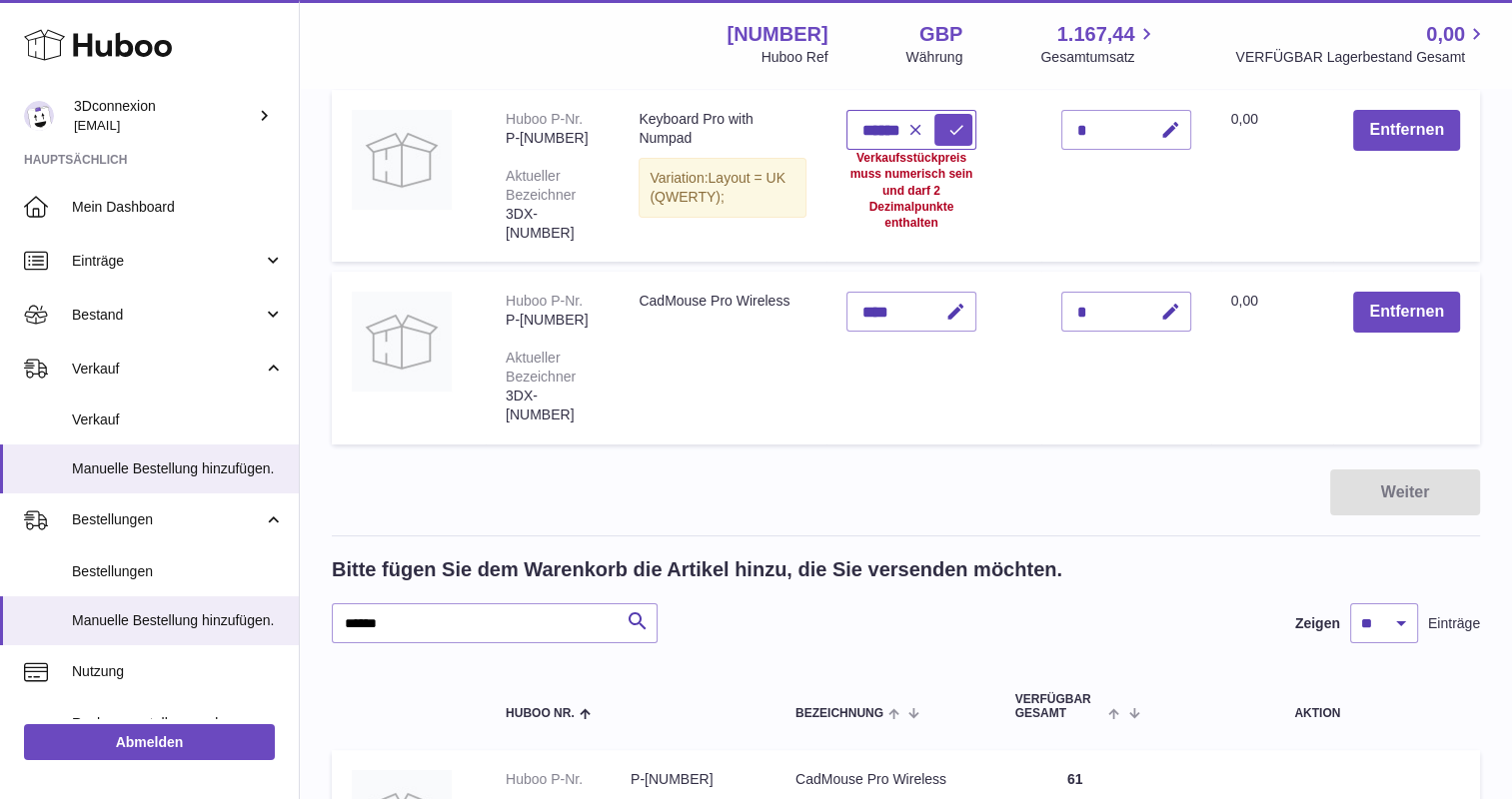 click at bounding box center [953, 130] 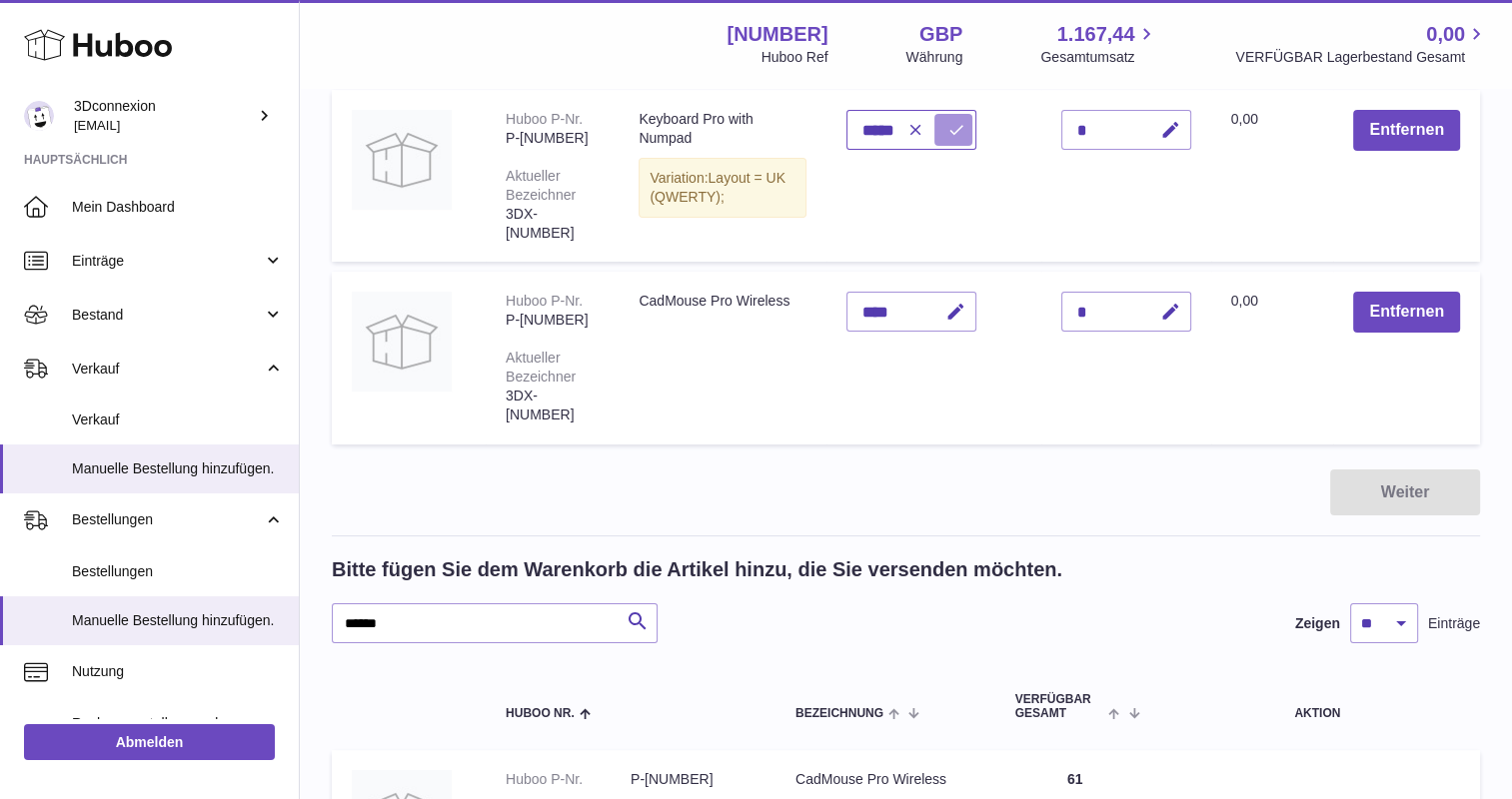 type on "*****" 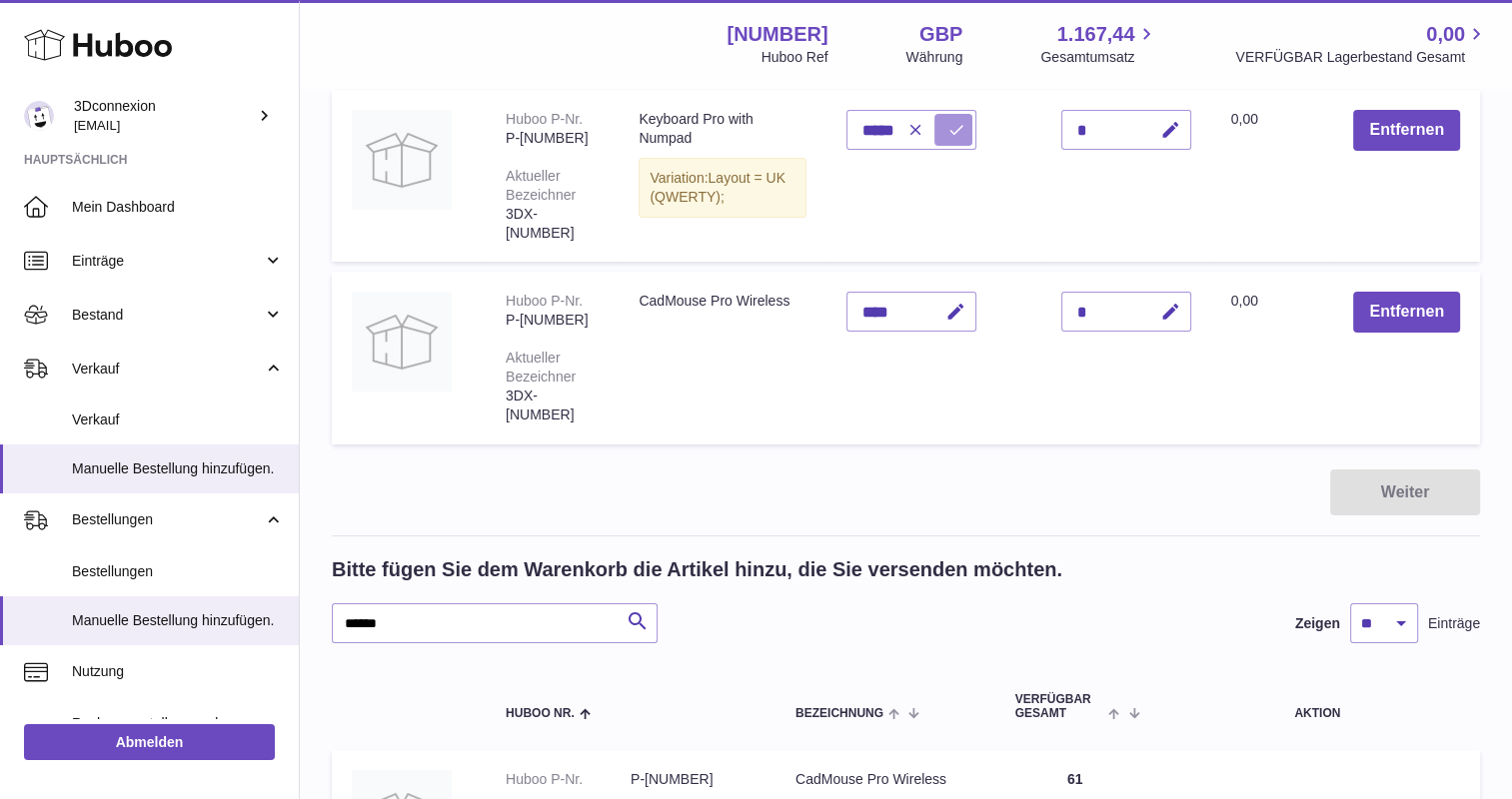click at bounding box center (953, 130) 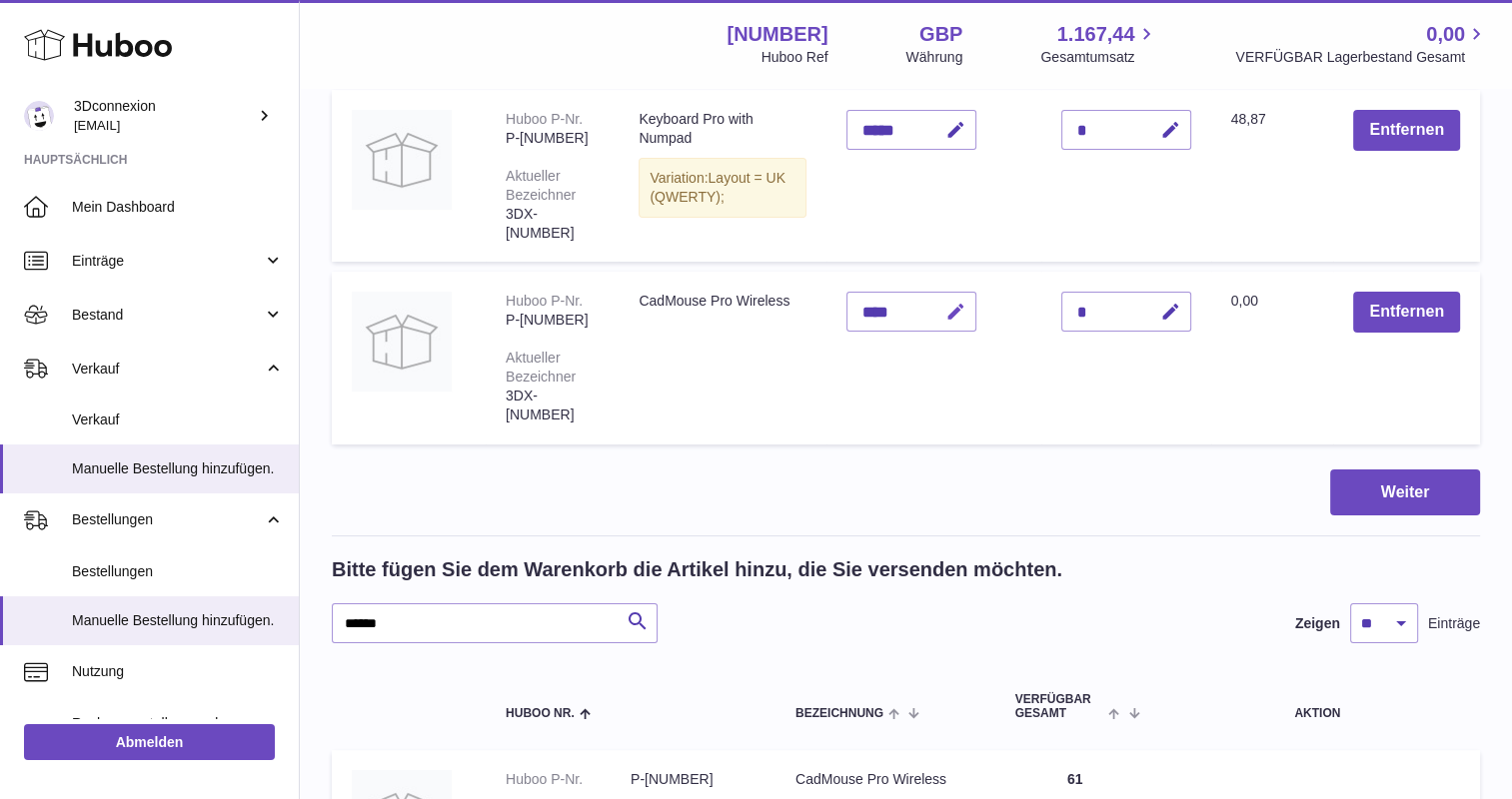 click at bounding box center [955, 312] 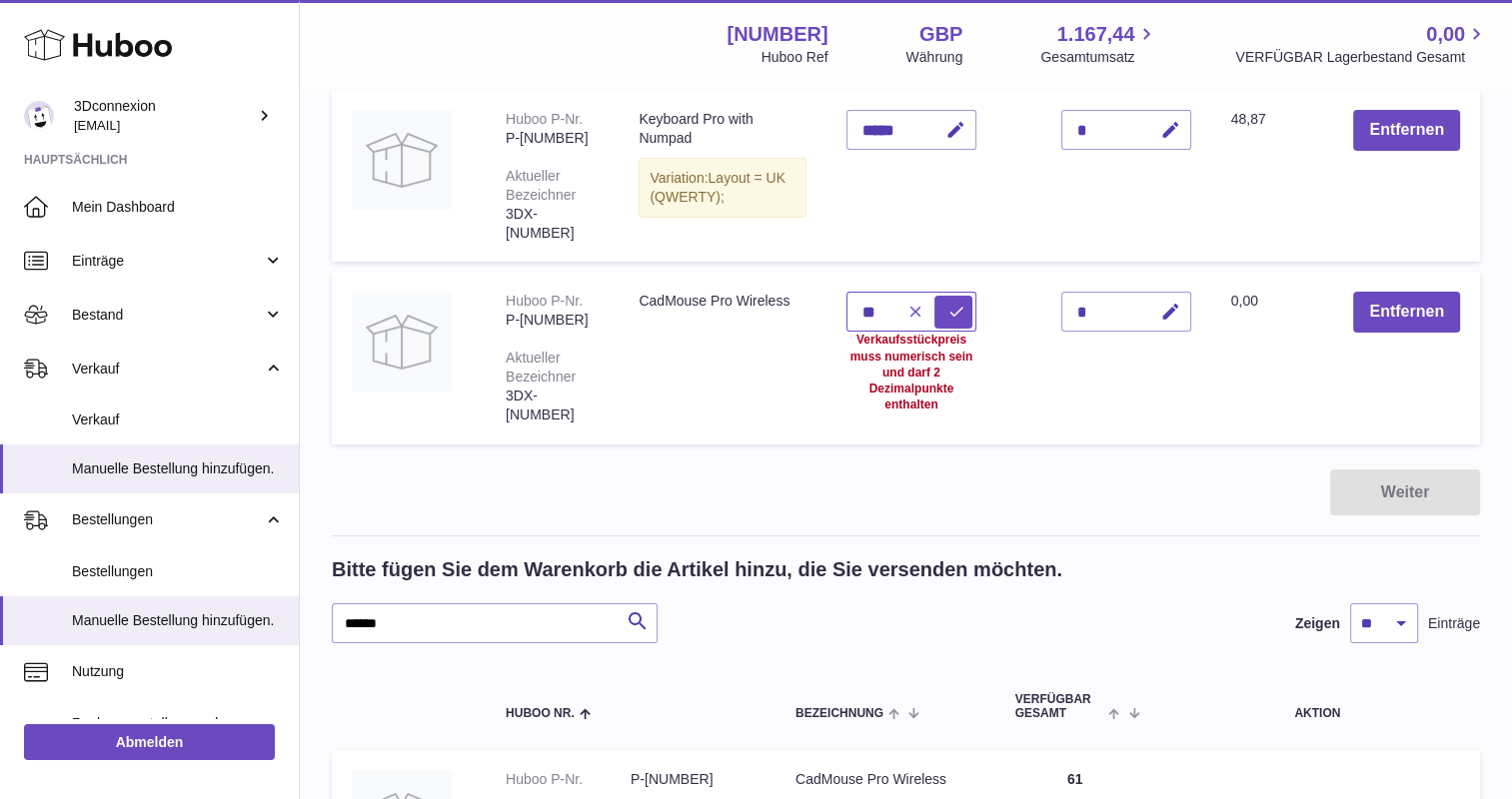 type on "*" 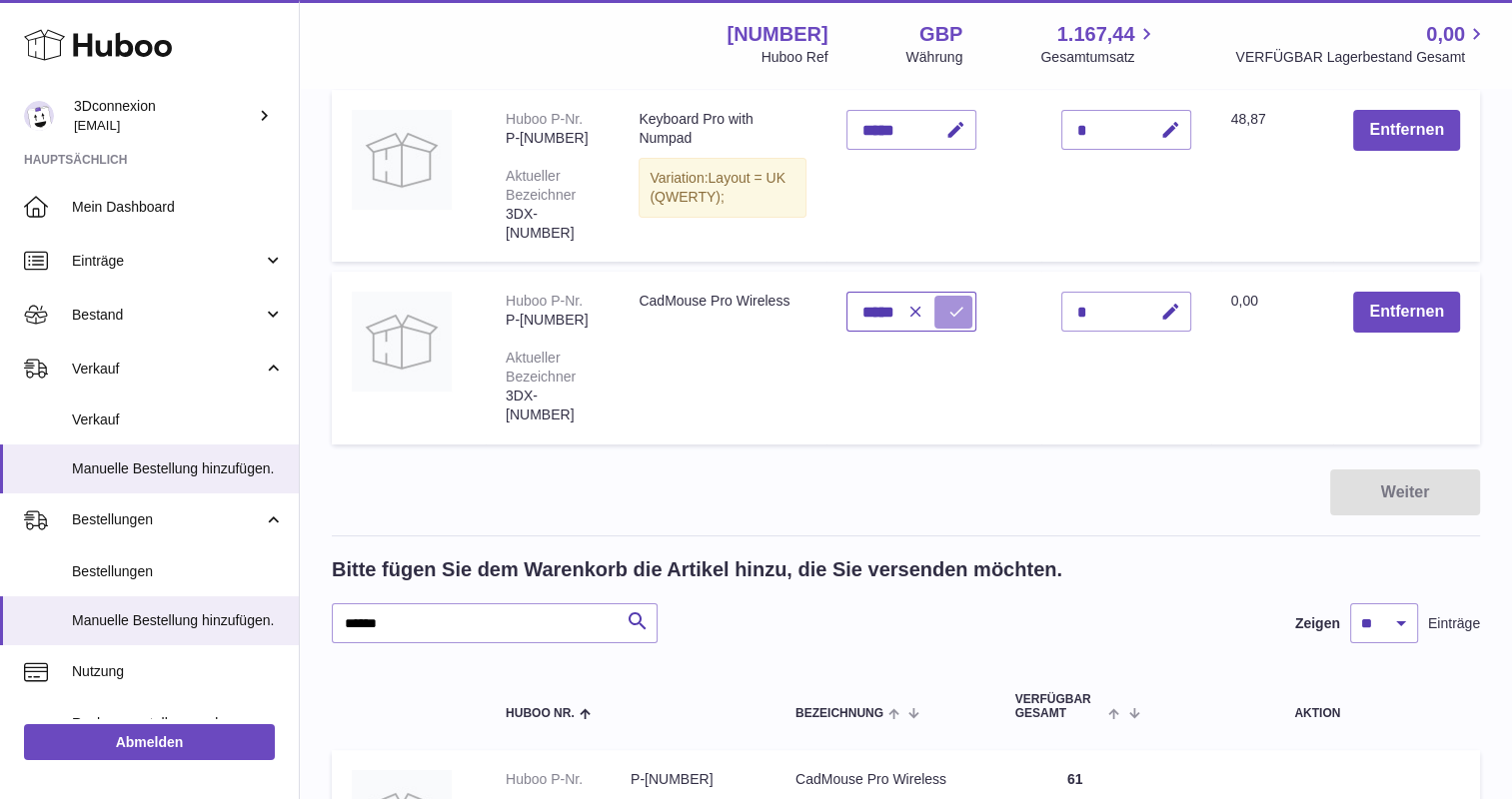 type on "*****" 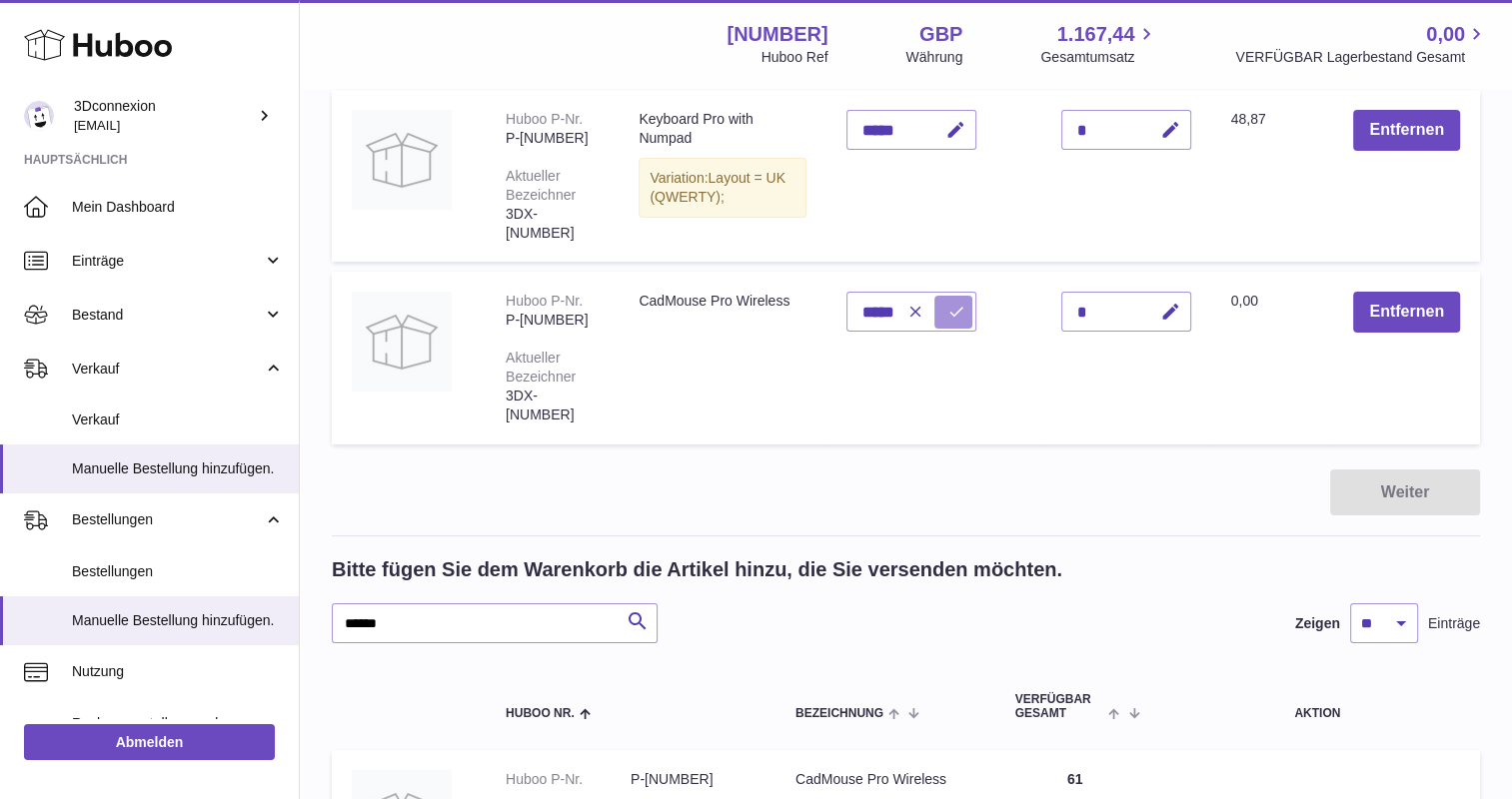 click at bounding box center (956, 312) 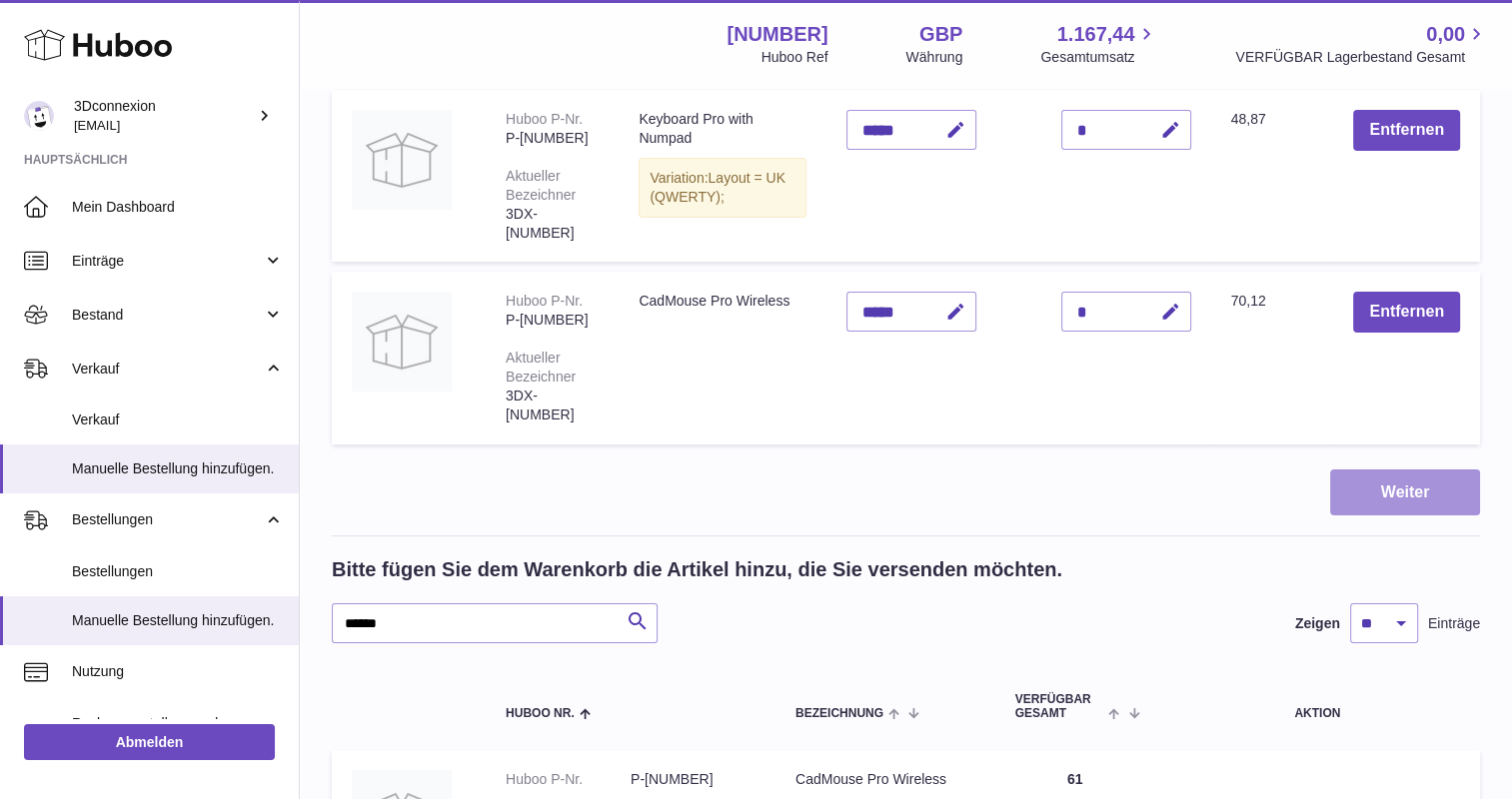 click on "Weiter" at bounding box center (1405, 492) 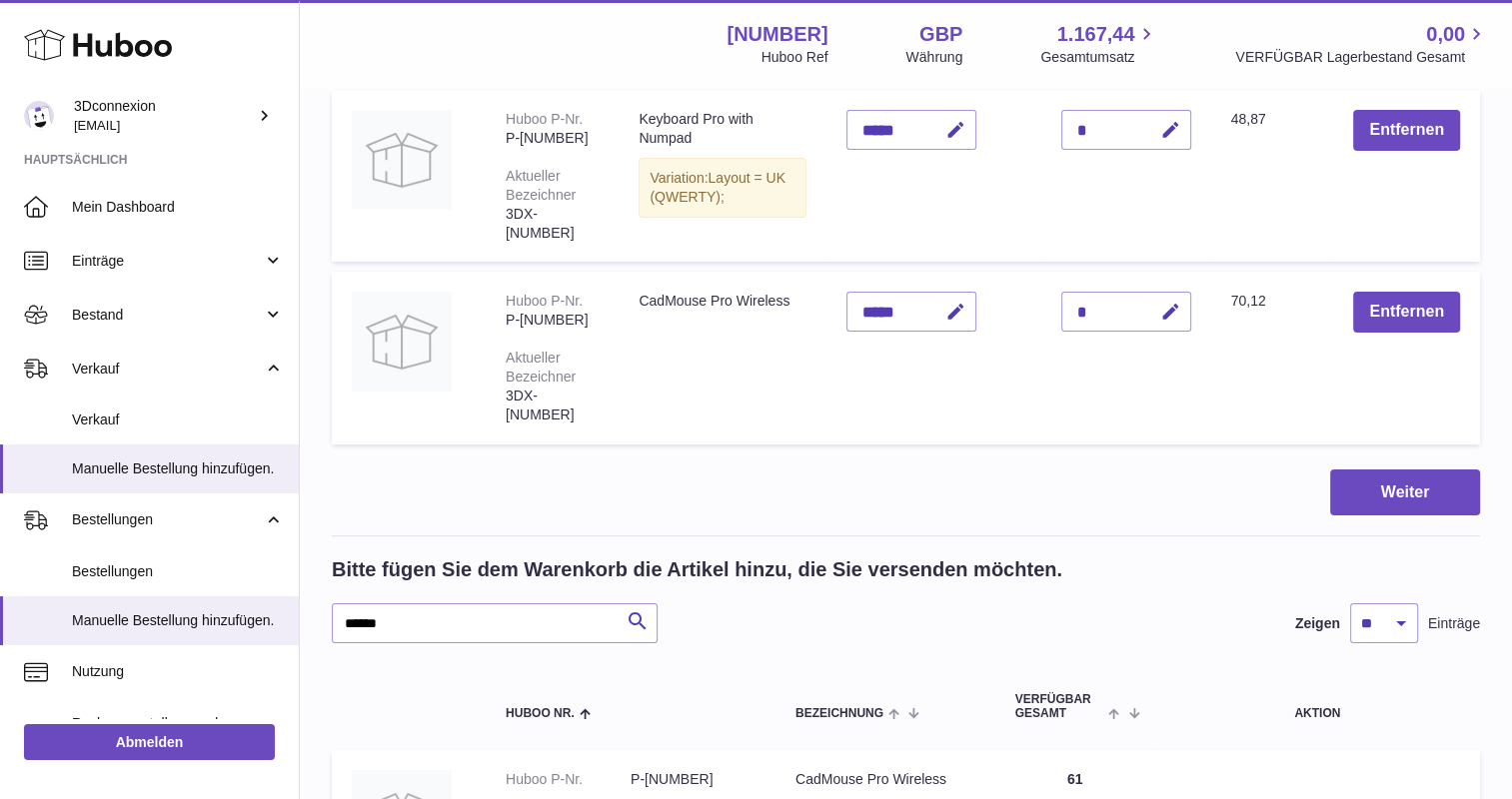 scroll, scrollTop: 0, scrollLeft: 0, axis: both 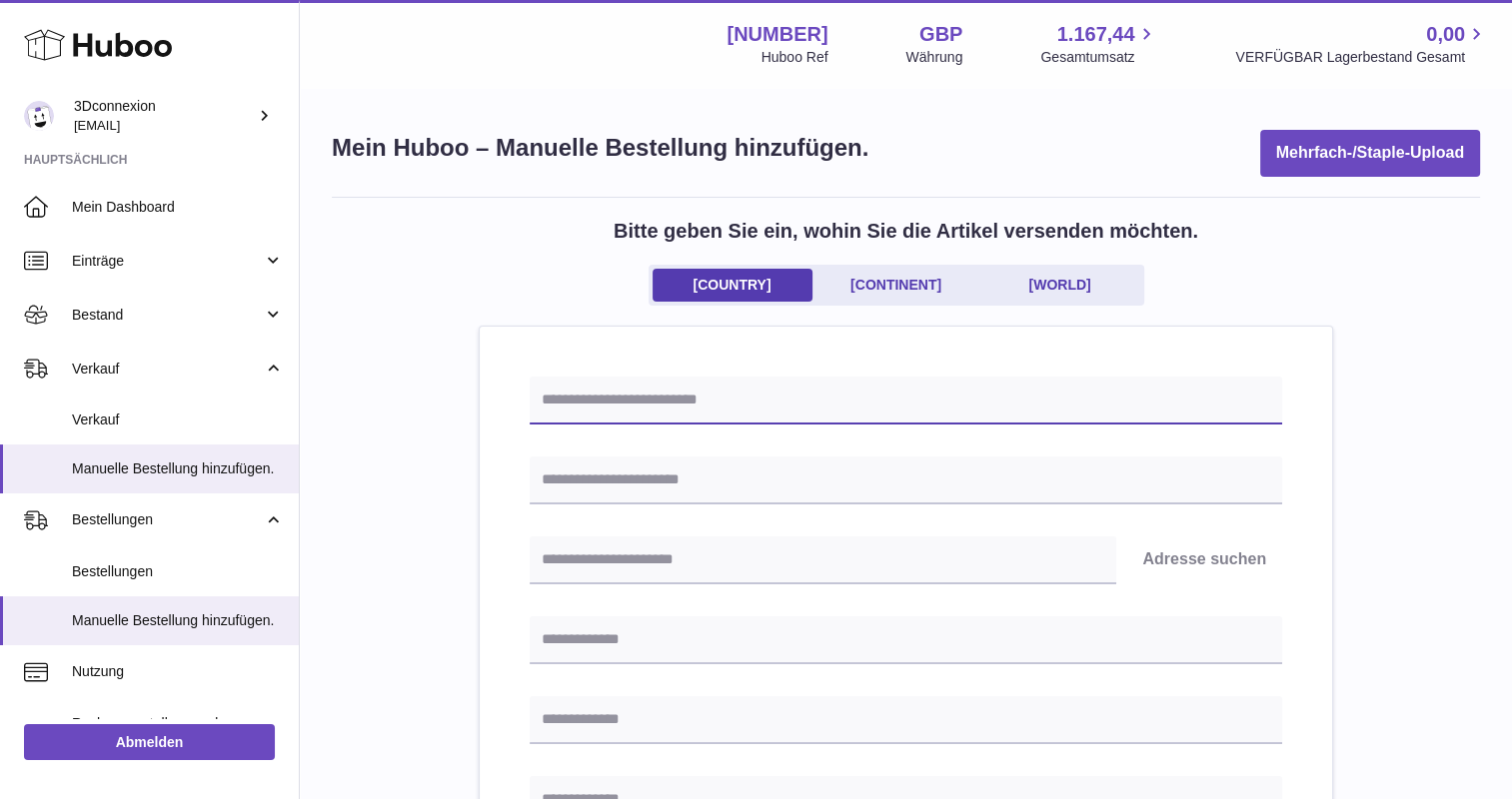 click at bounding box center (905, 400) 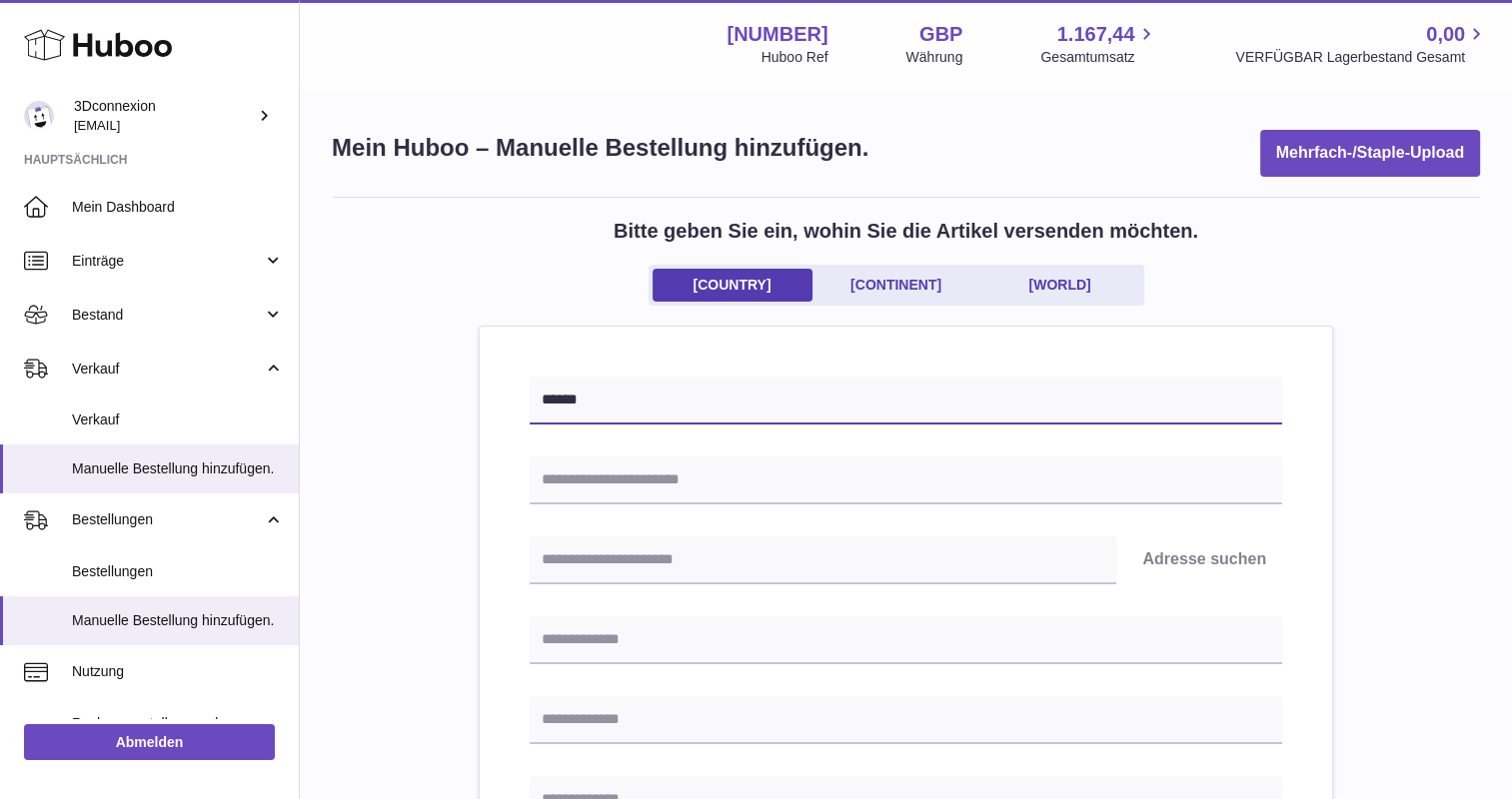 type on "******" 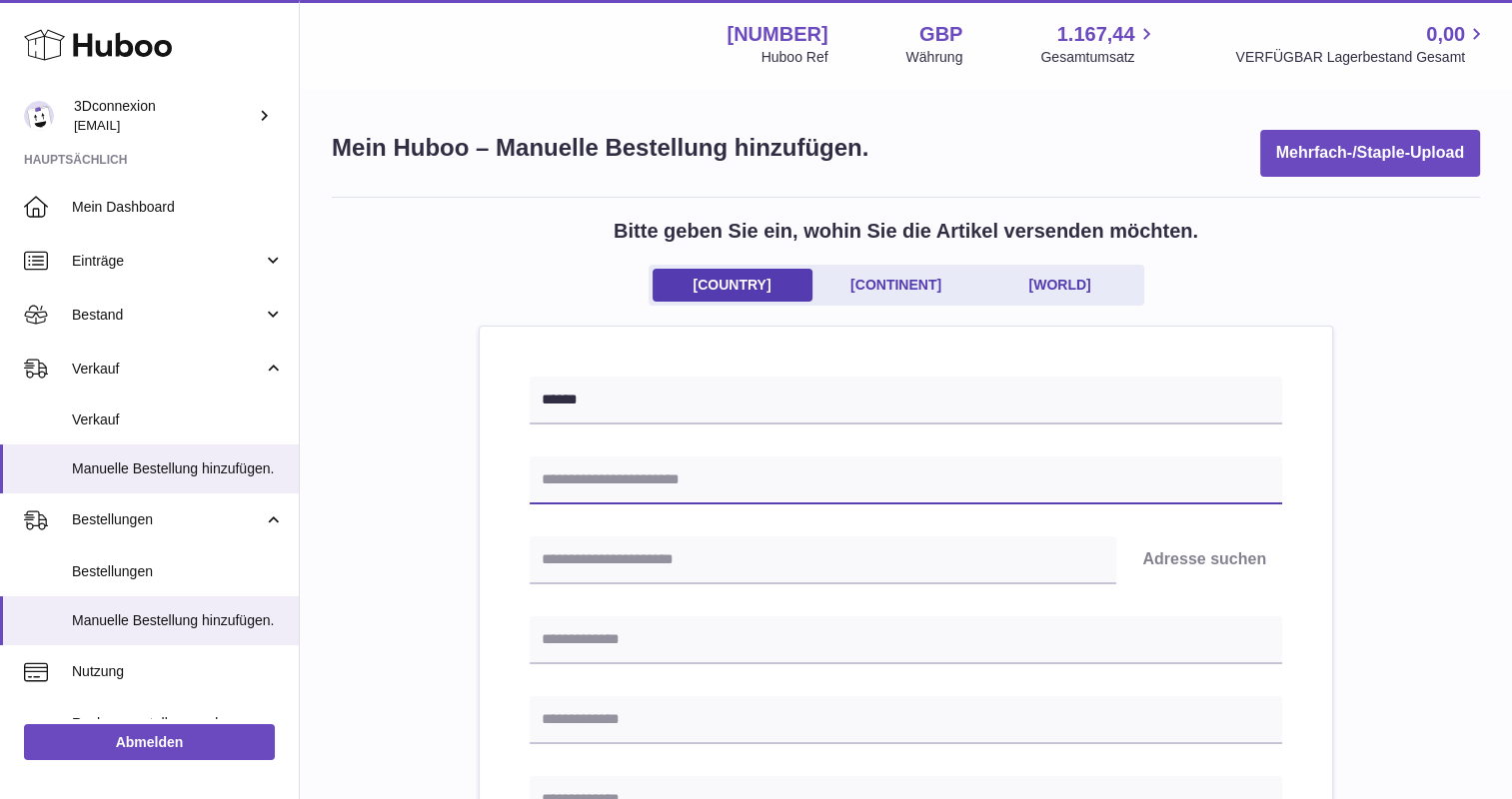 paste on "**********" 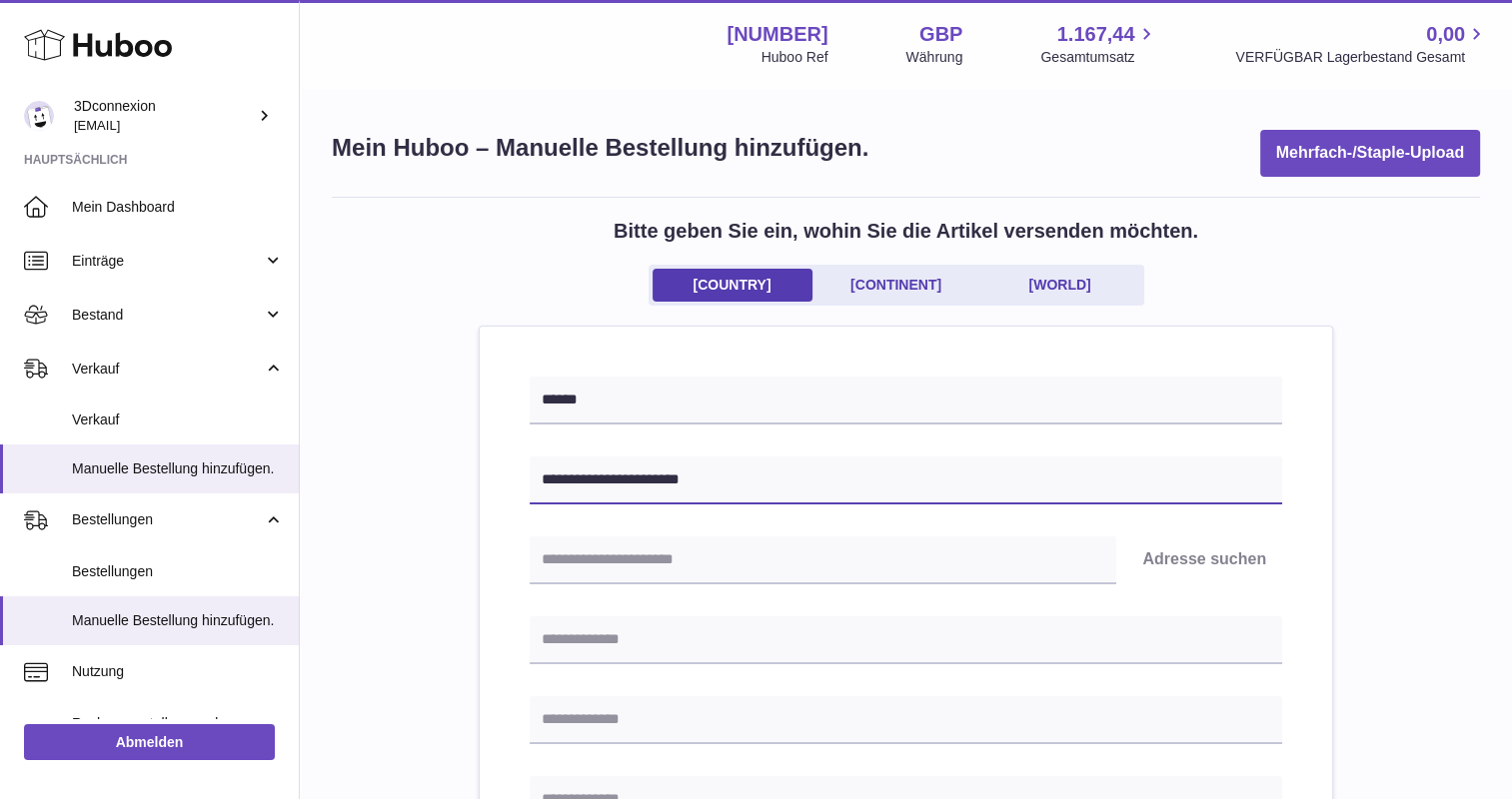 type on "**********" 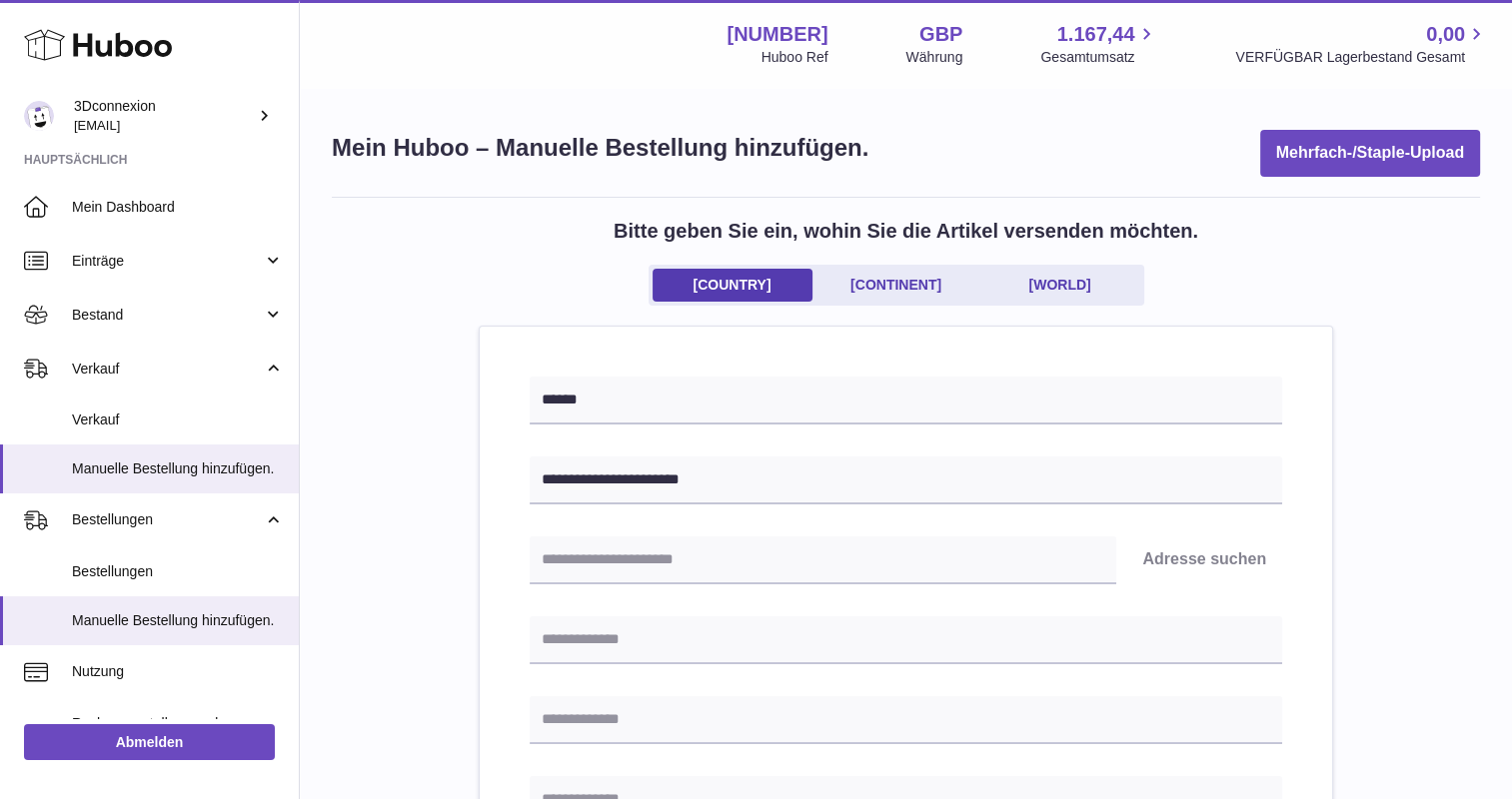 click on "Adresse suchen
Bitte geben Sie ein, wie Sie versenden möchten. Loading...
Anfrage zur Erfüllung einer Bestellung, die direkt an ein anderes Unternehmen oder einen Einzelhändler geht und nicht direkt zum Endverbraucher. Für weitere fragen, bezüglich Kosten, Zeitplan und Arbeitsabwicklung, bitte setzen Sie sich mit unserer Kundendienstabteilung in Verbindung, bevor Sie fortfahren.
Wahlweise zusätzliche Felder Loading... Dies erscheint auf dem Lieferschein. z. B. 'Bitte kontaktieren Sie uns über Amazon'.
B2C
Loading..." at bounding box center (905, 921) 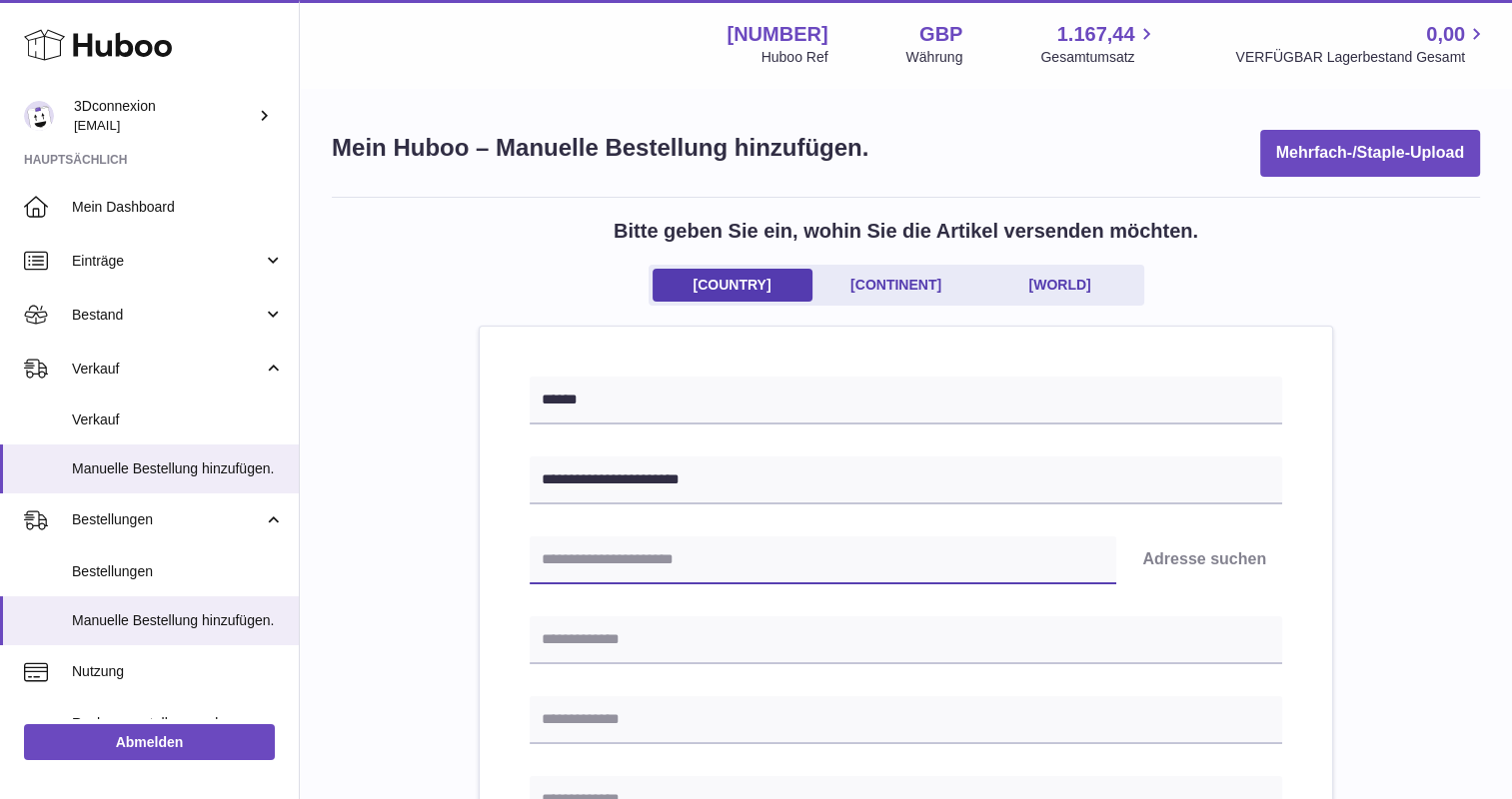 drag, startPoint x: 676, startPoint y: 566, endPoint x: 690, endPoint y: 566, distance: 14 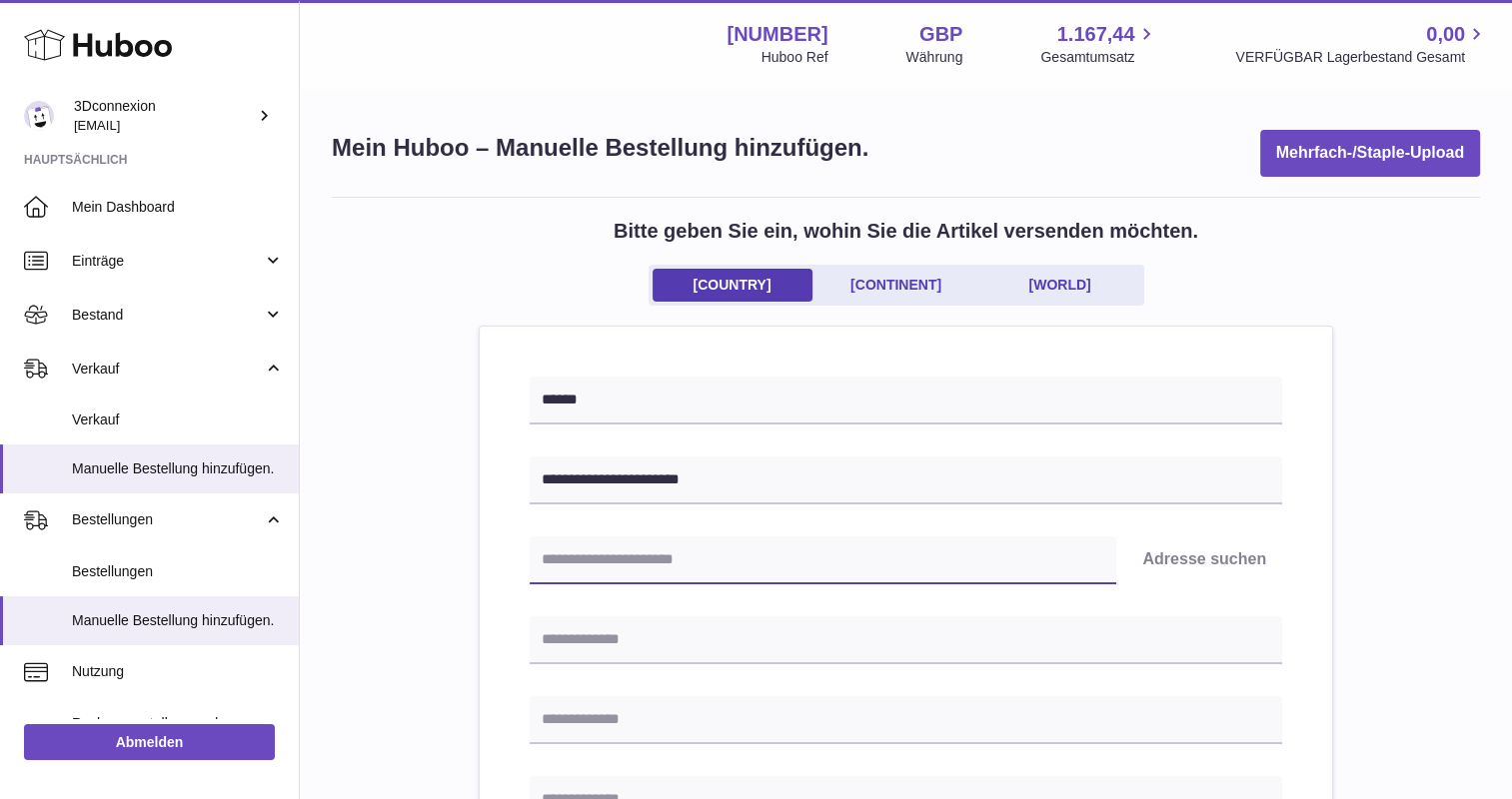 click at bounding box center [822, 560] 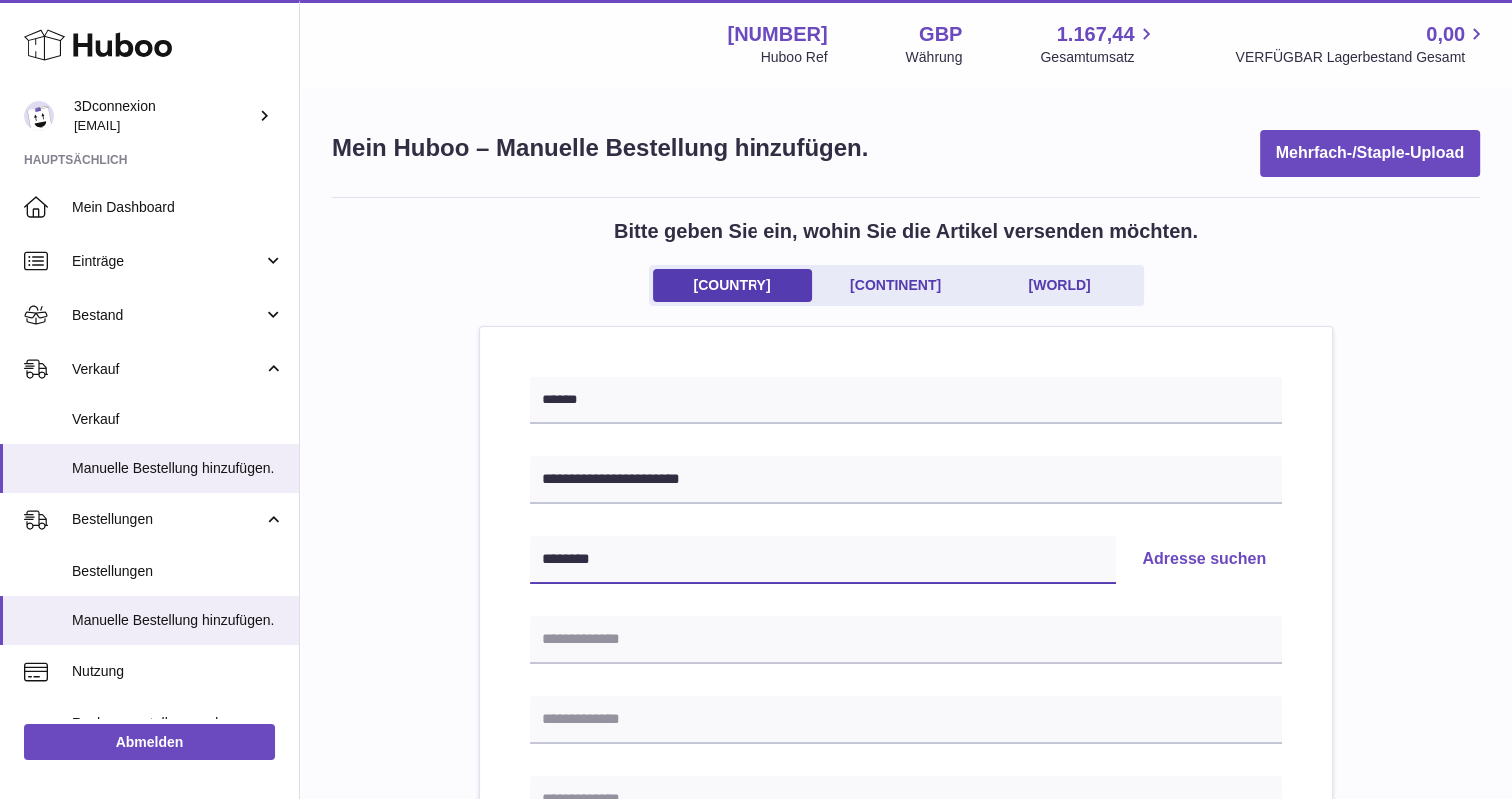 type on "********" 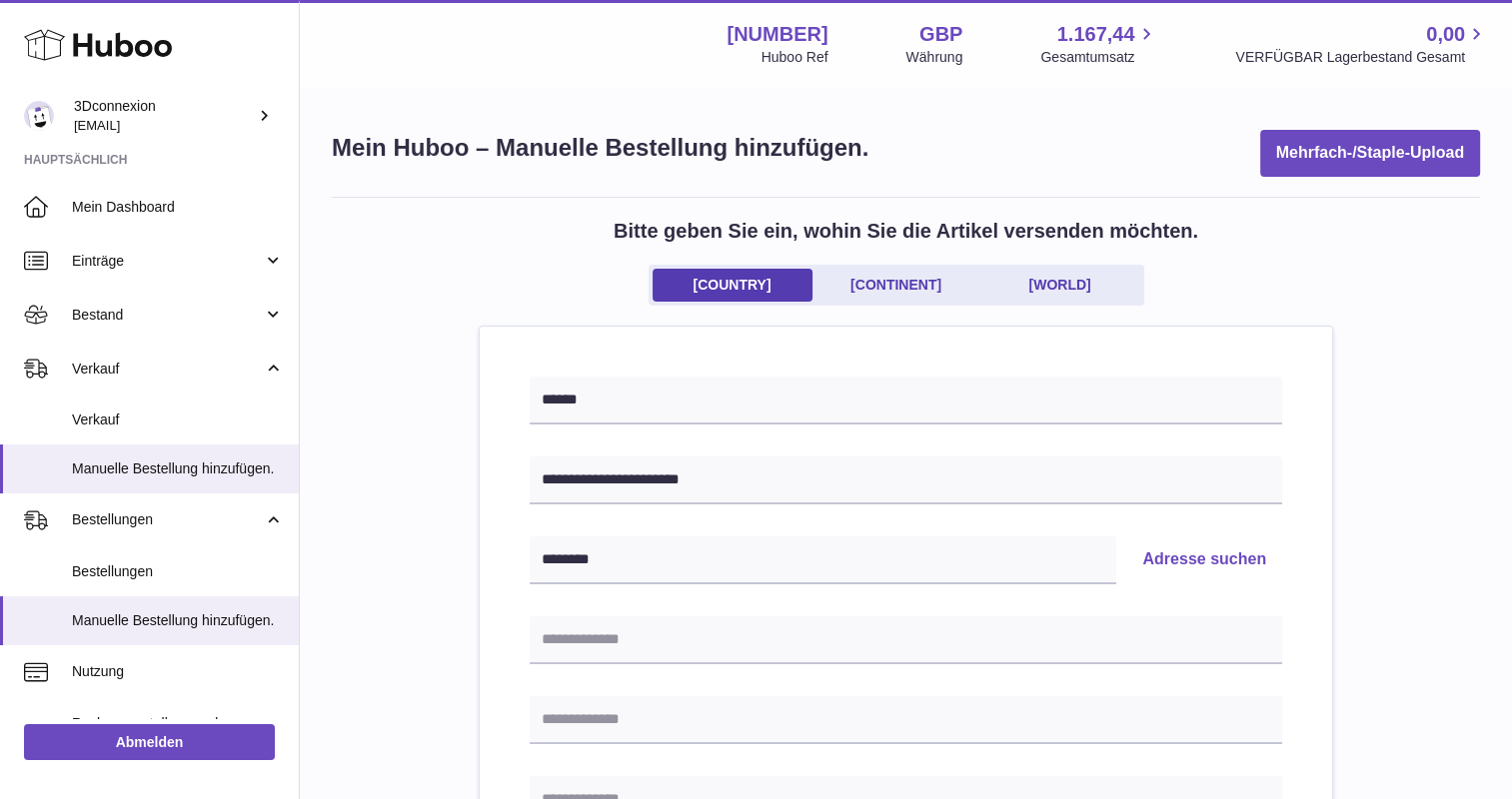 click on "Adresse suchen" at bounding box center [1204, 560] 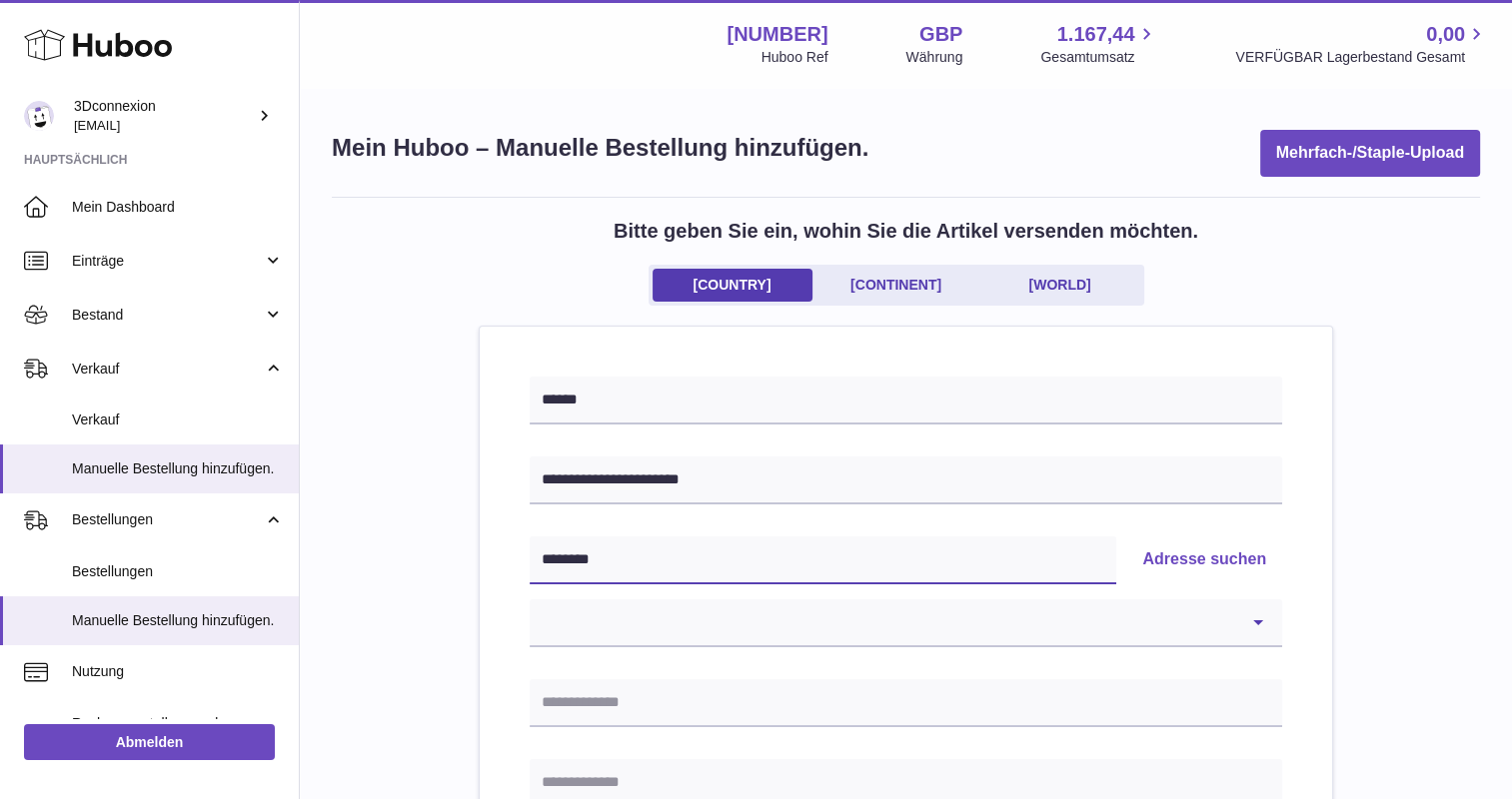 click on "********" at bounding box center [822, 560] 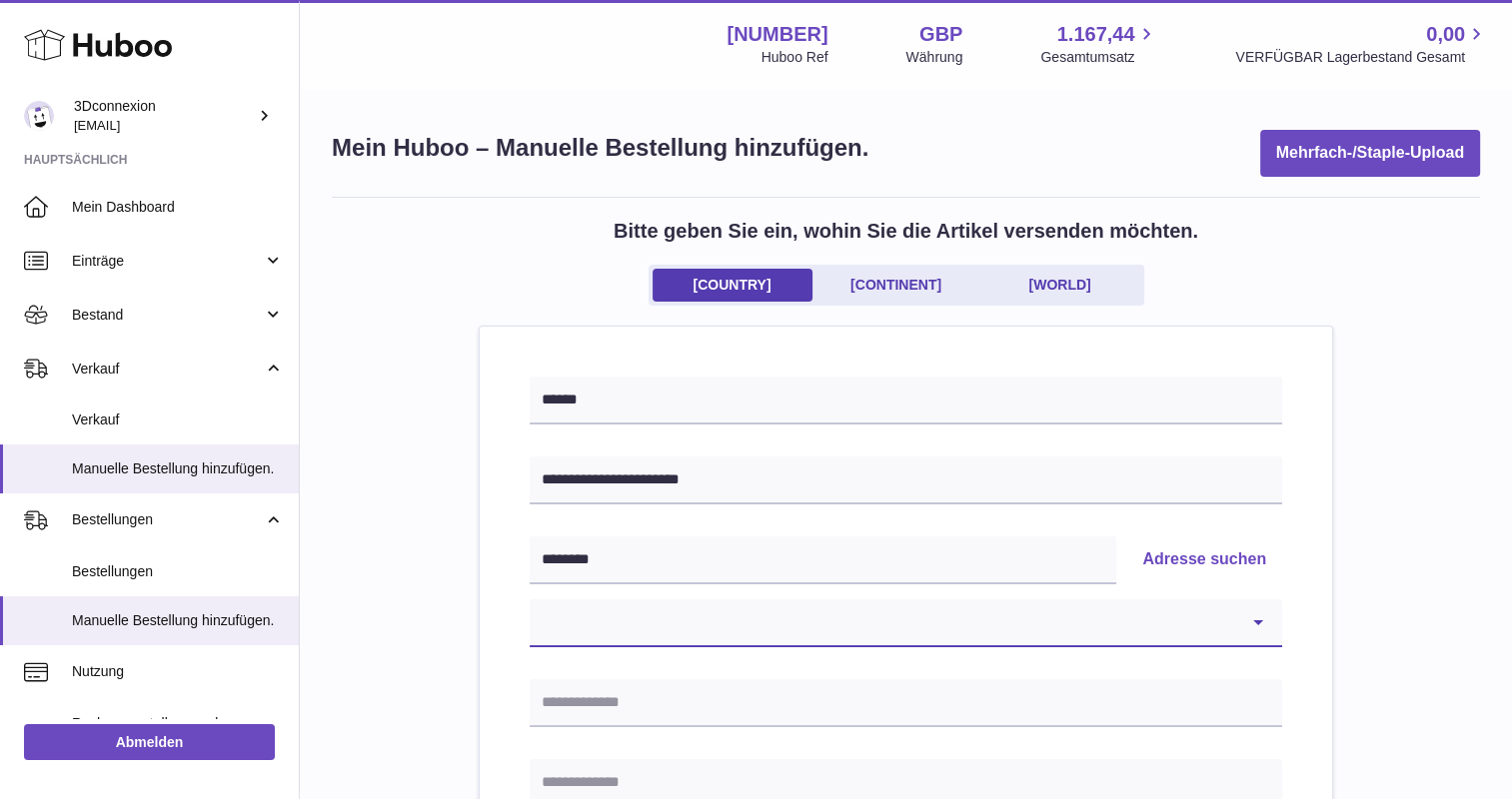 click on "**********" at bounding box center (905, 623) 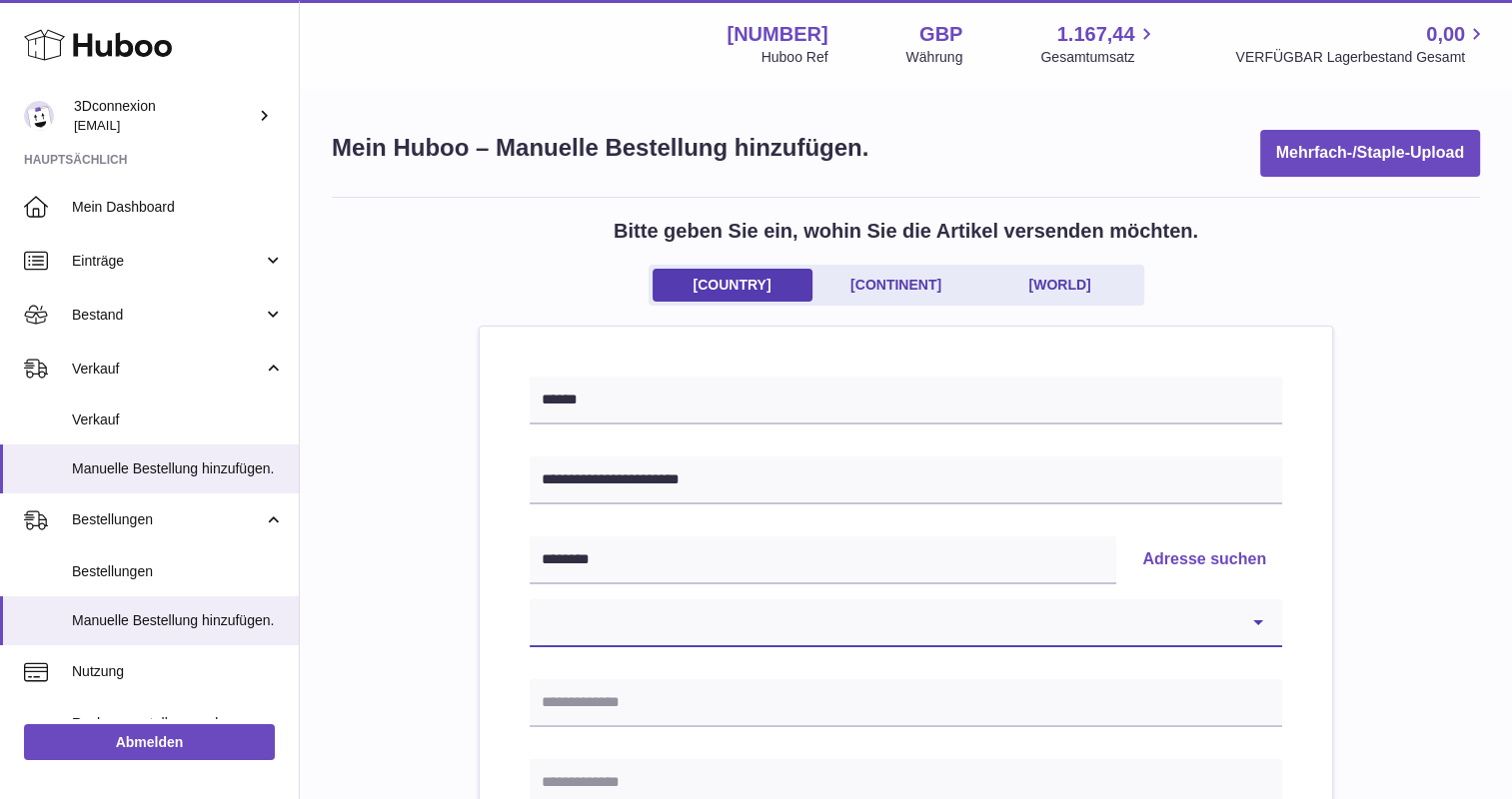 select on "**" 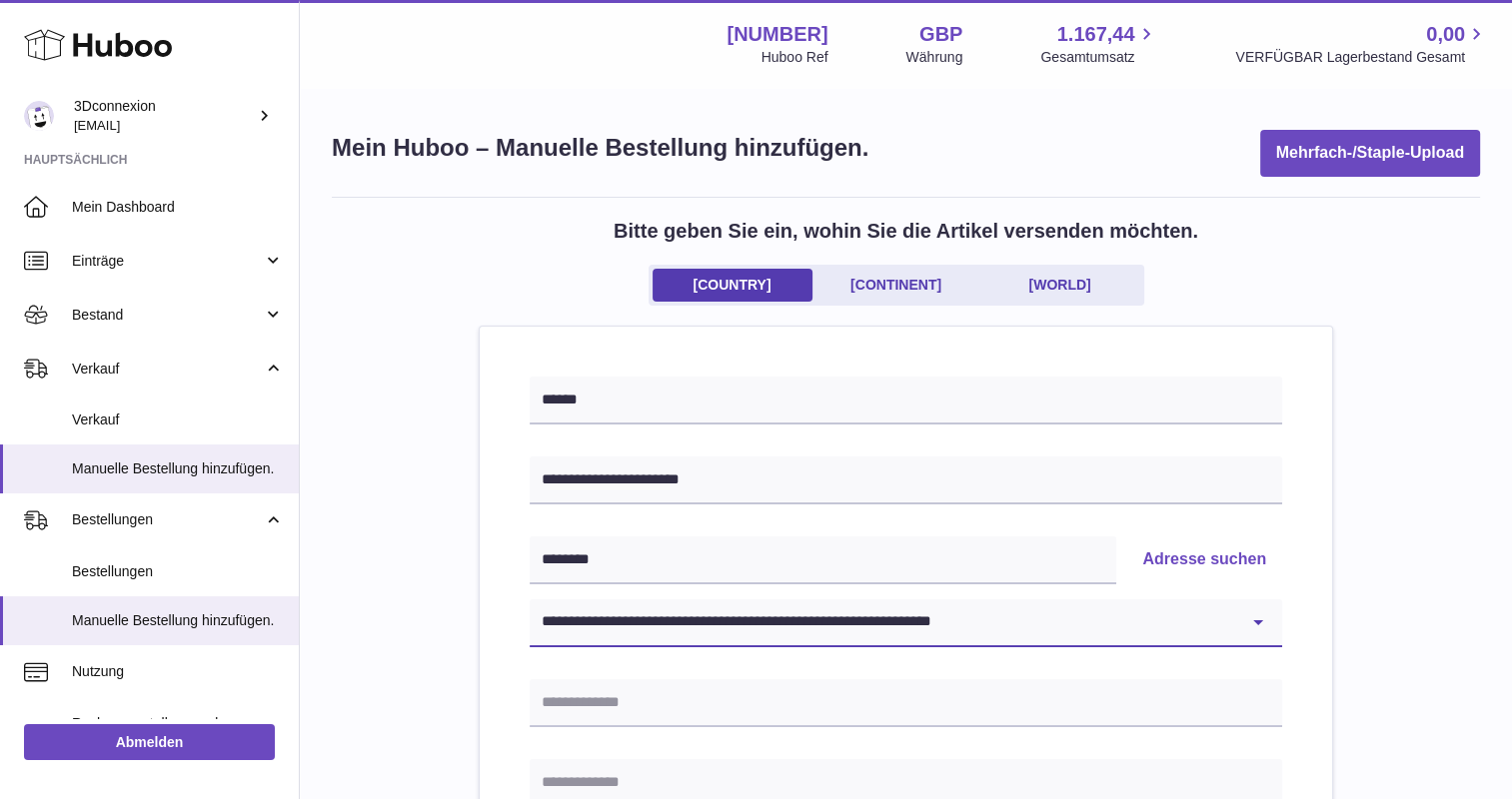 click on "**********" at bounding box center (905, 623) 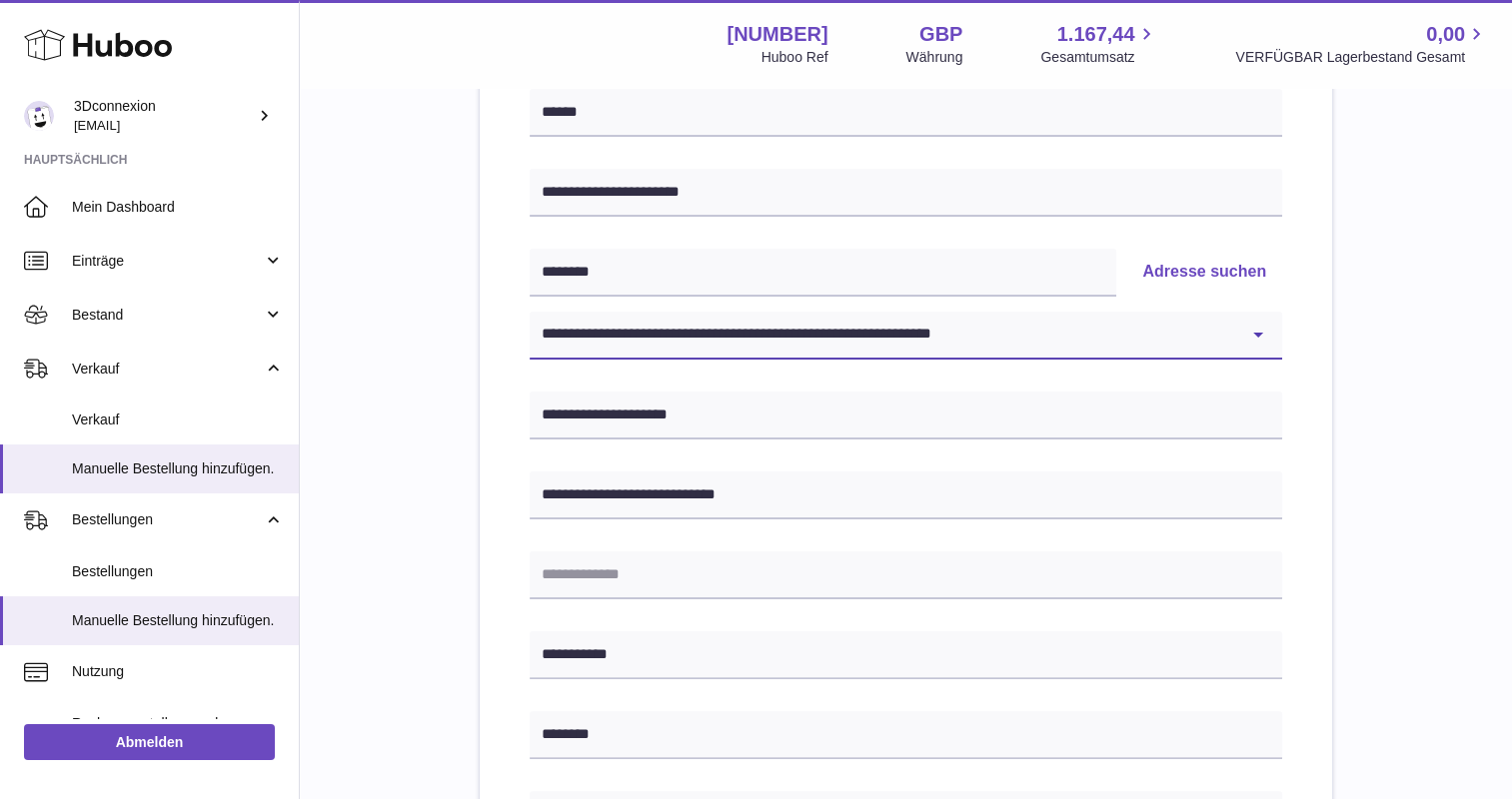 scroll, scrollTop: 300, scrollLeft: 0, axis: vertical 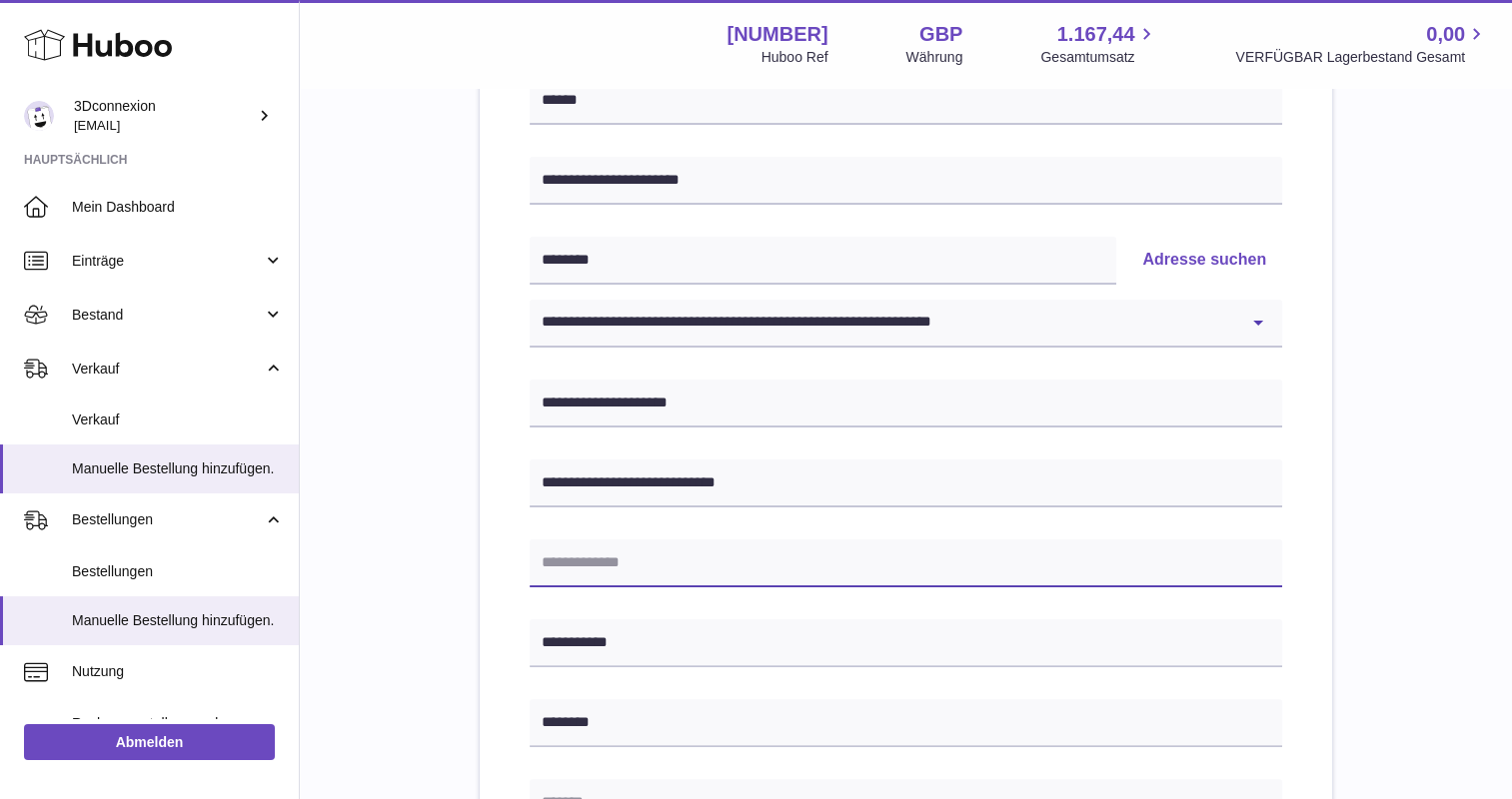click at bounding box center [905, 563] 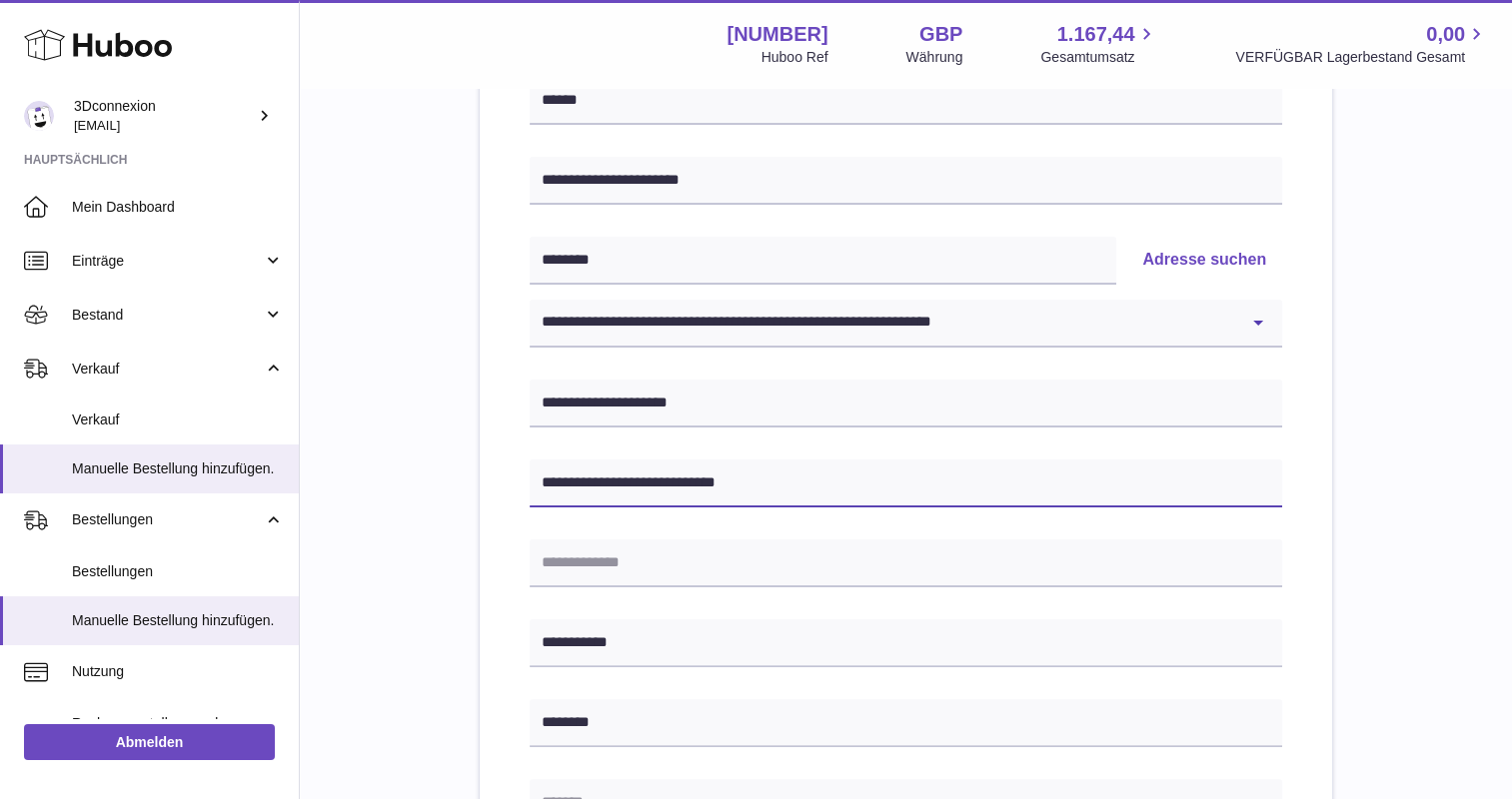 click on "**********" at bounding box center [905, 483] 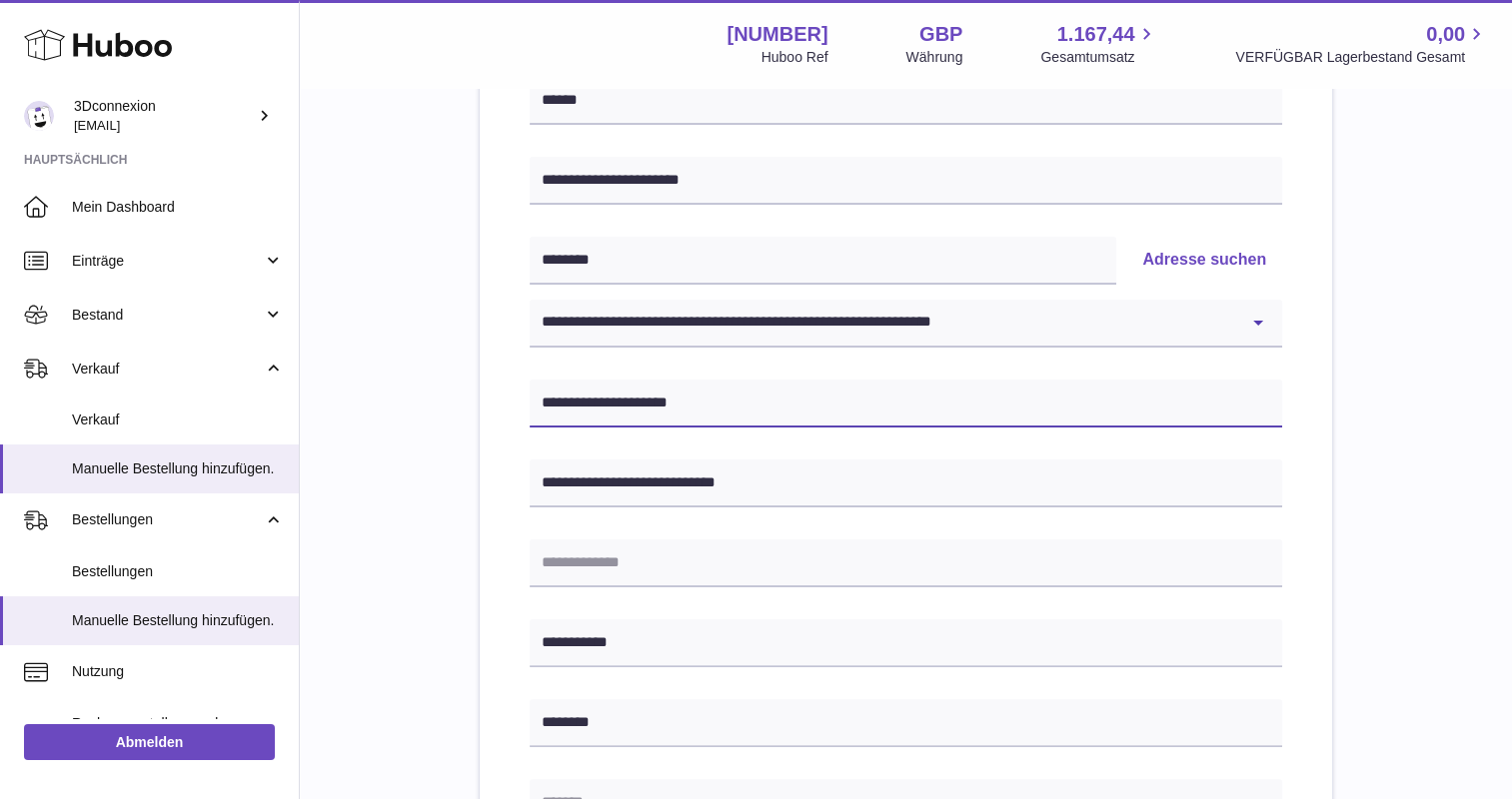 click on "**********" at bounding box center (905, 403) 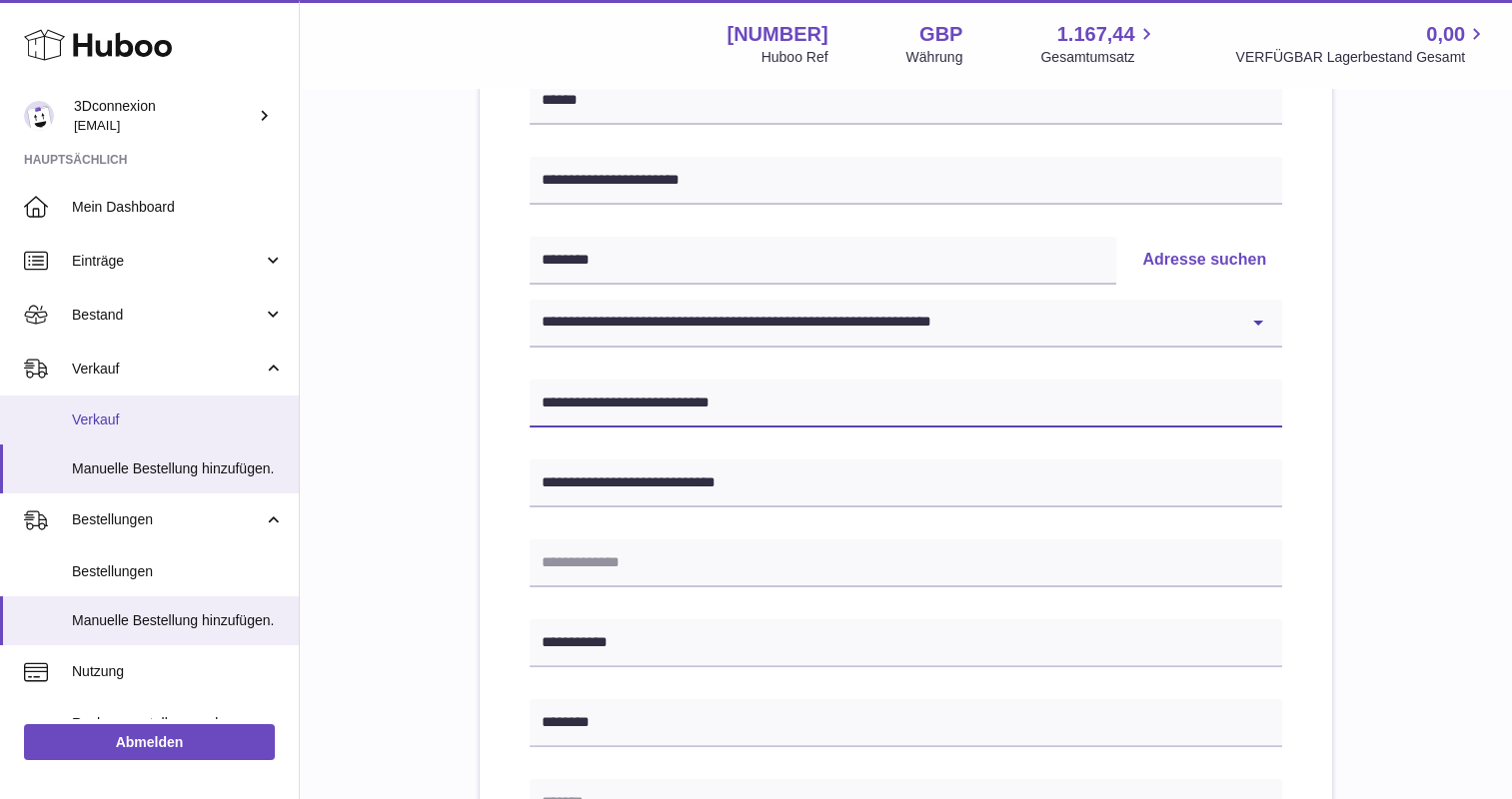 drag, startPoint x: 679, startPoint y: 399, endPoint x: 169, endPoint y: 408, distance: 510.07941 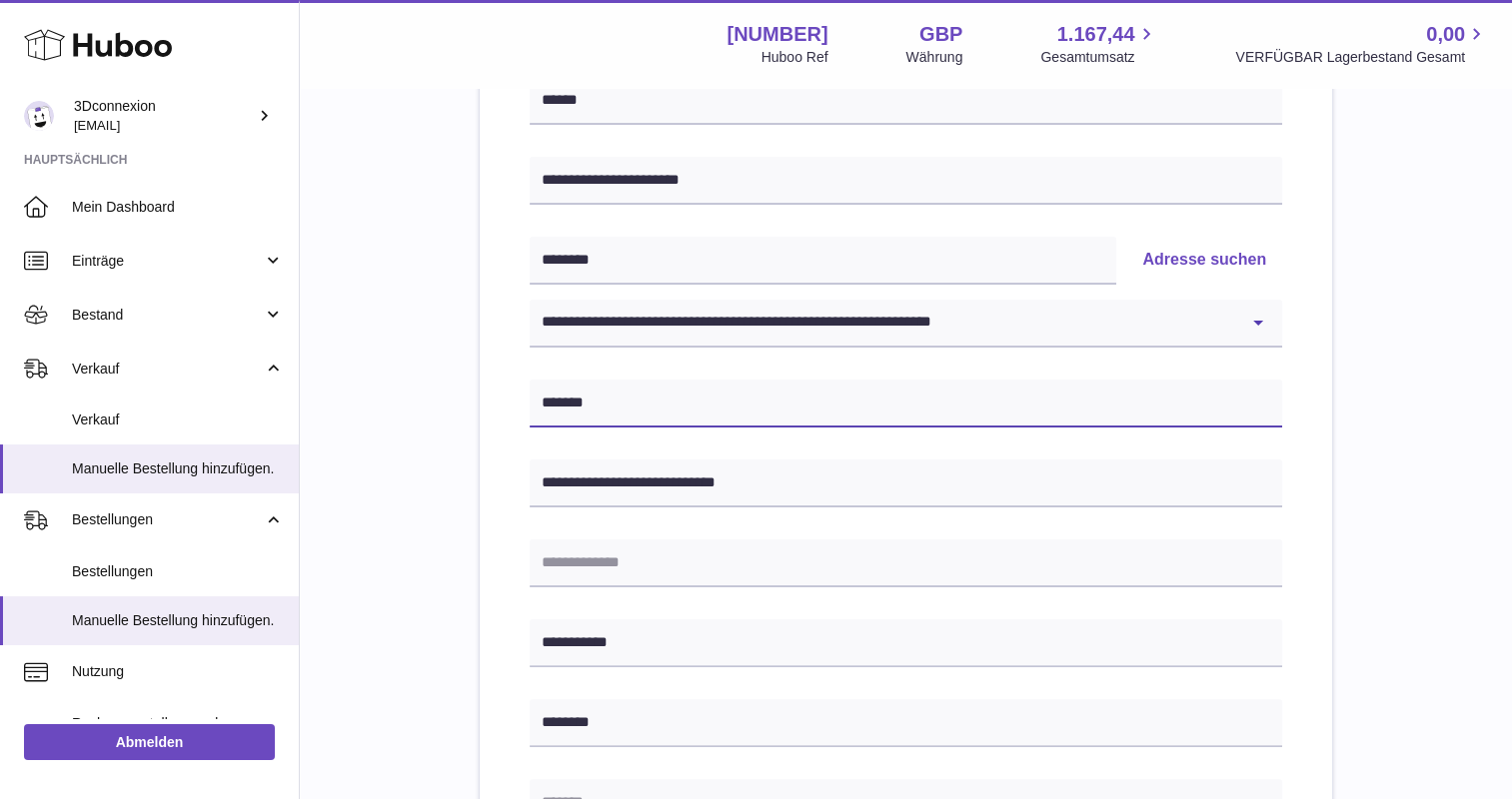 type on "*******" 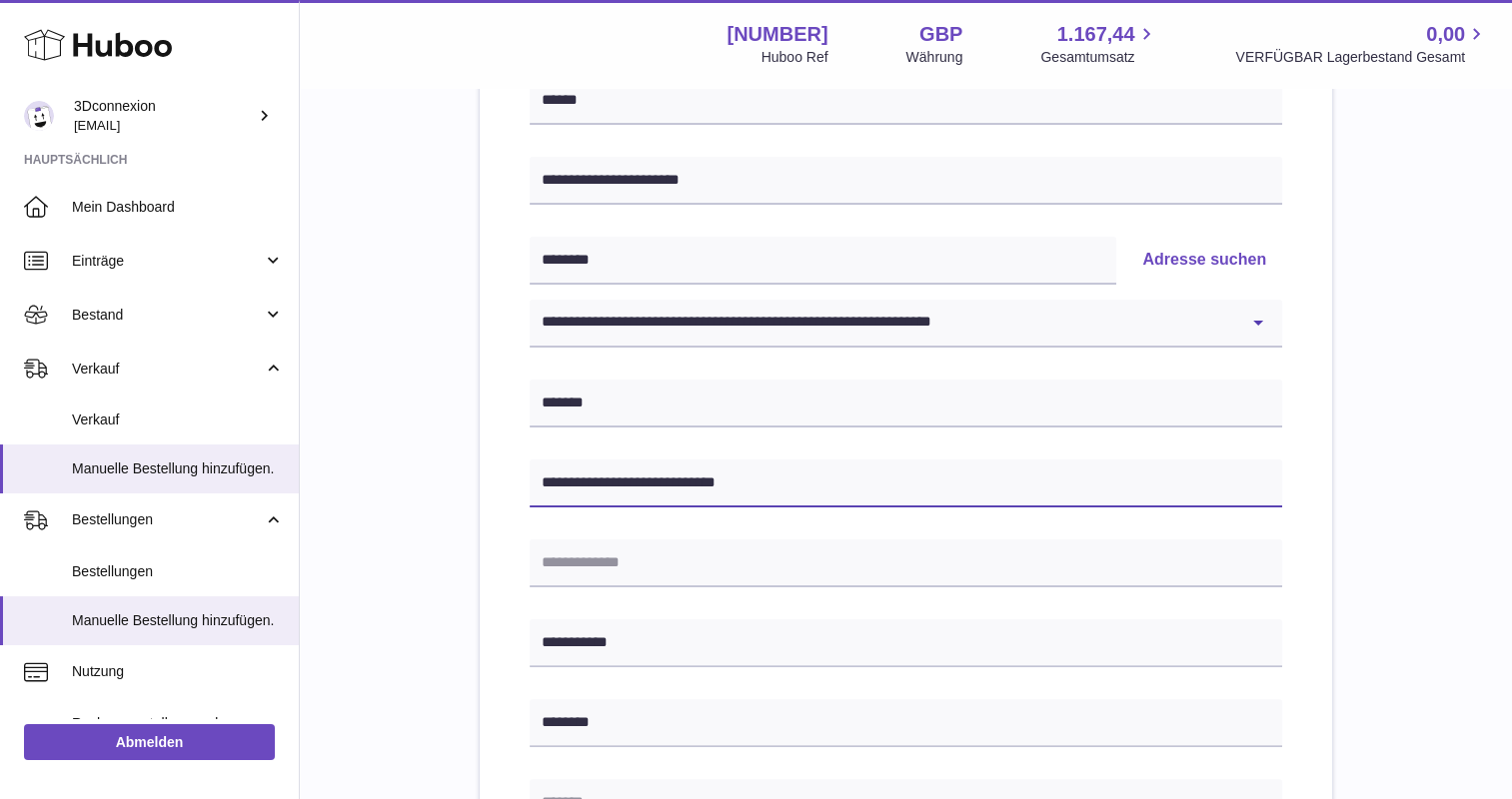 drag, startPoint x: 664, startPoint y: 475, endPoint x: 1080, endPoint y: 490, distance: 416.27034 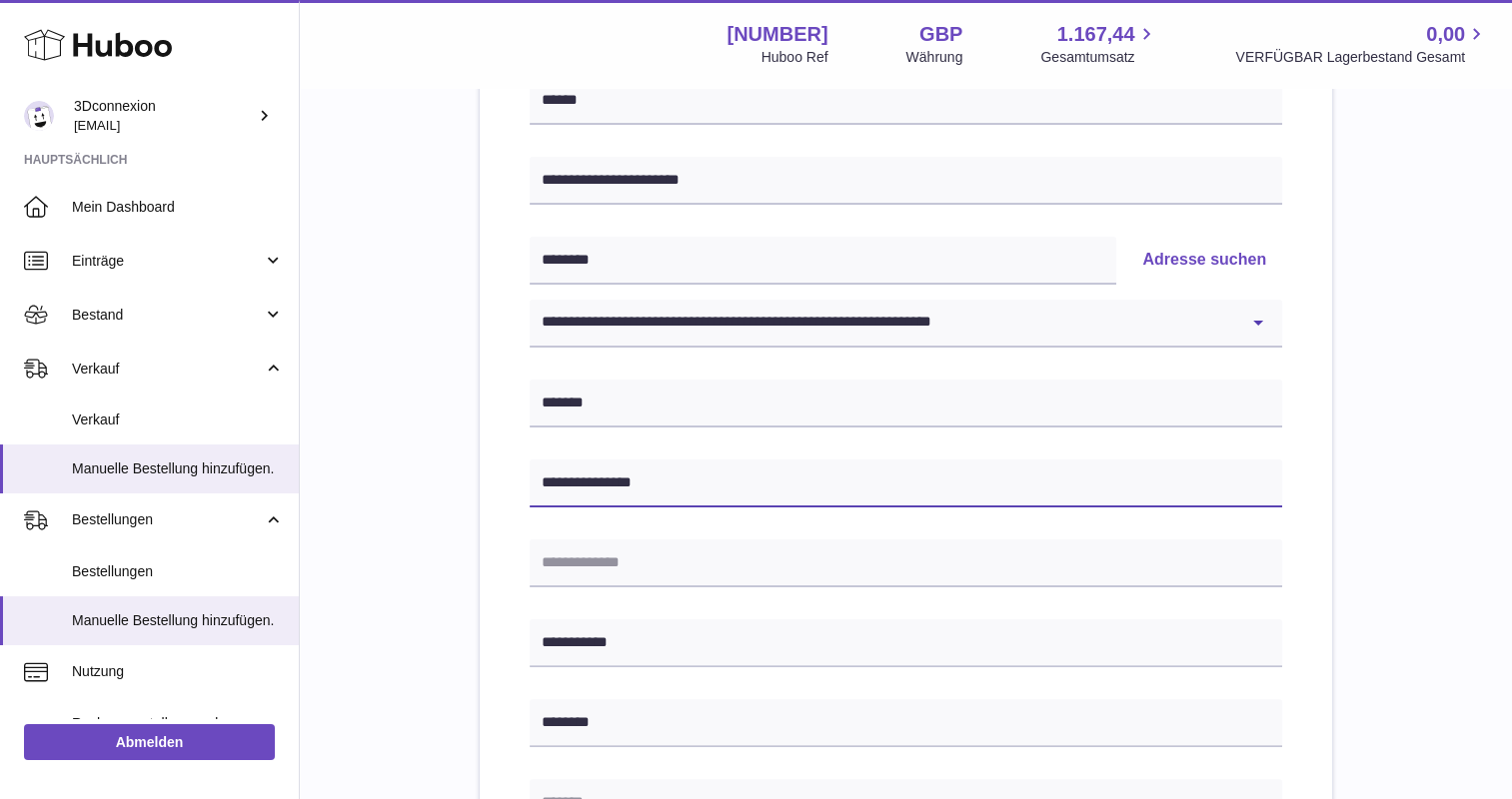 type on "**********" 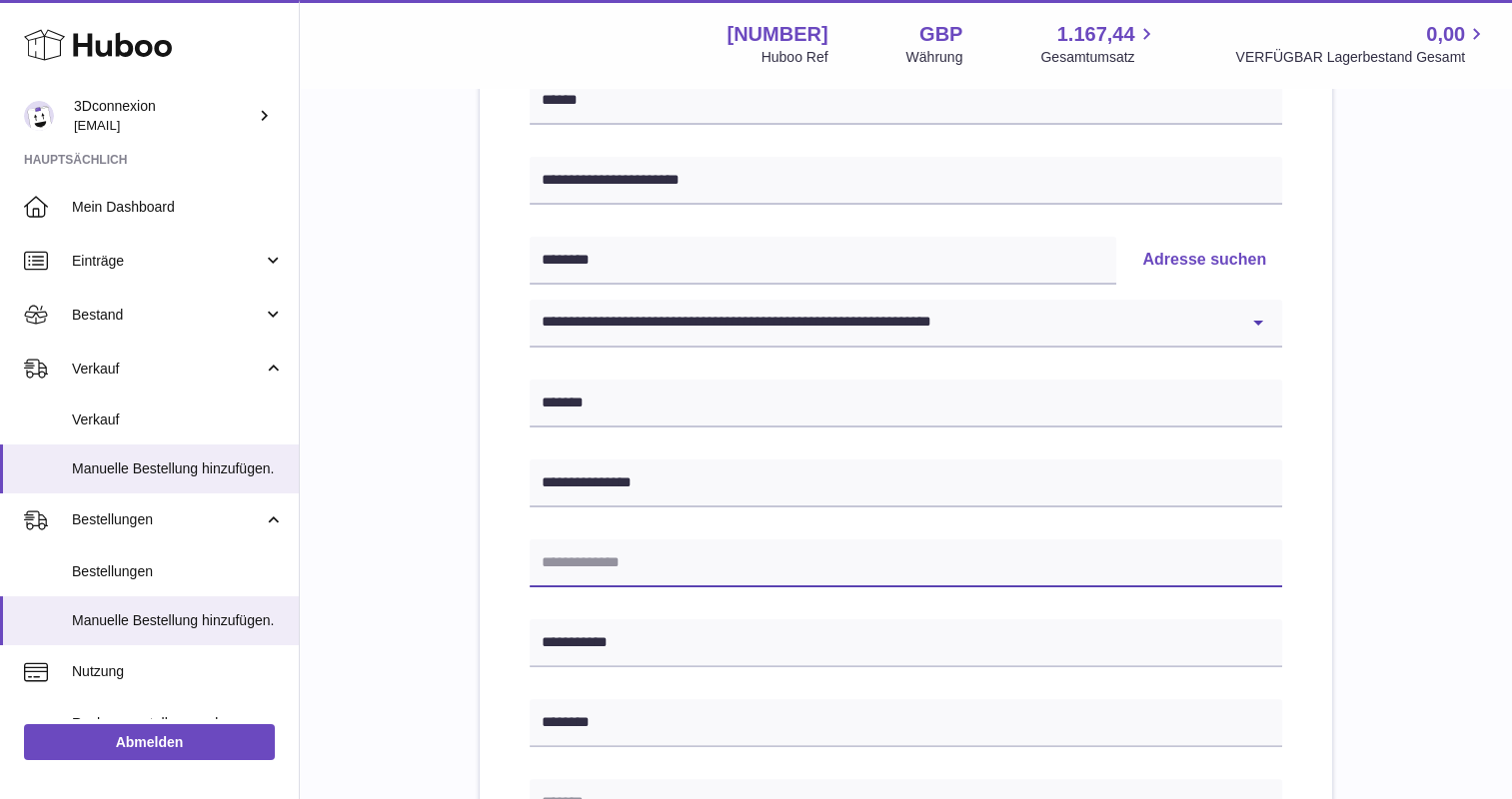 paste on "**********" 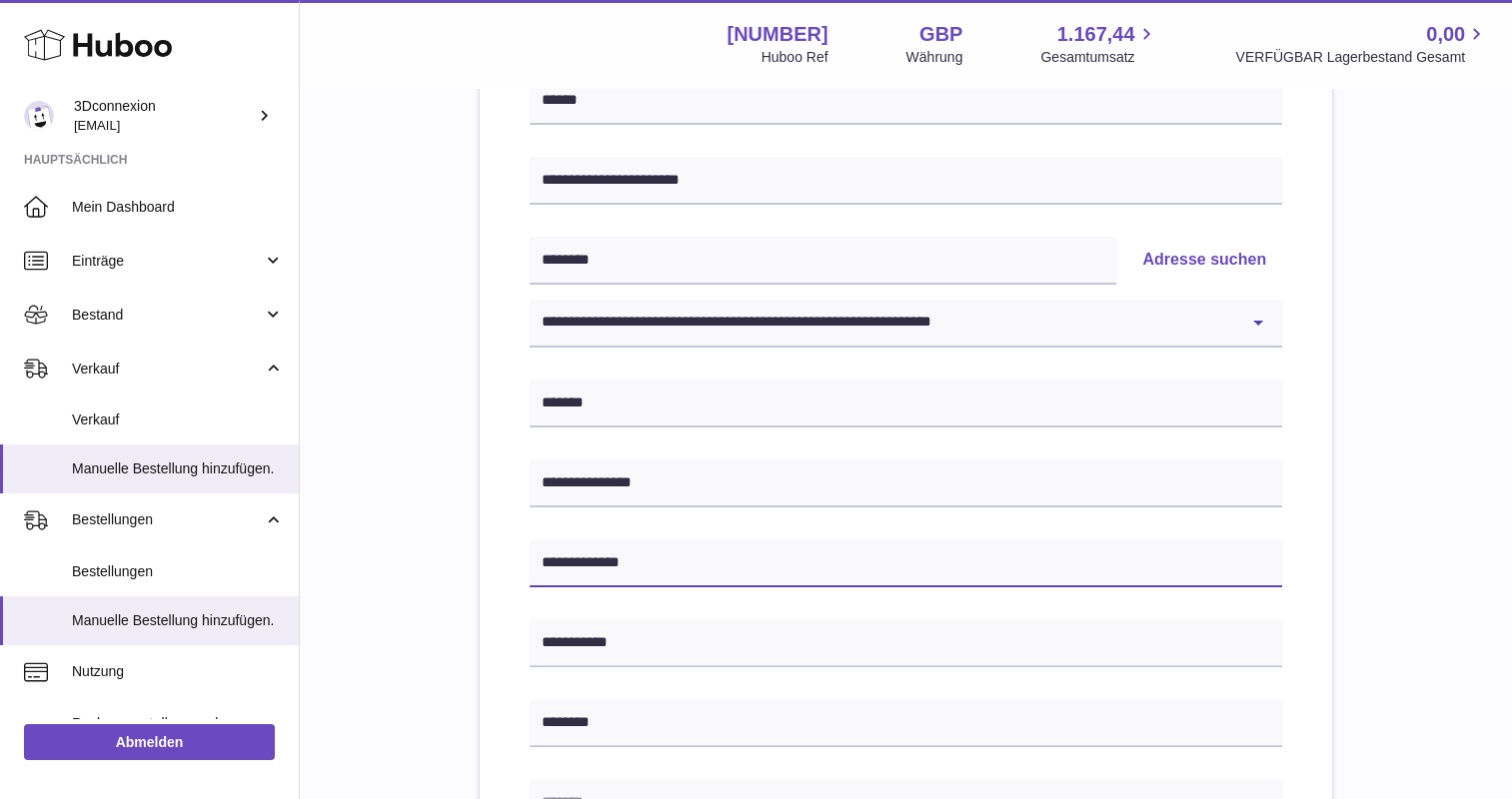 type on "**********" 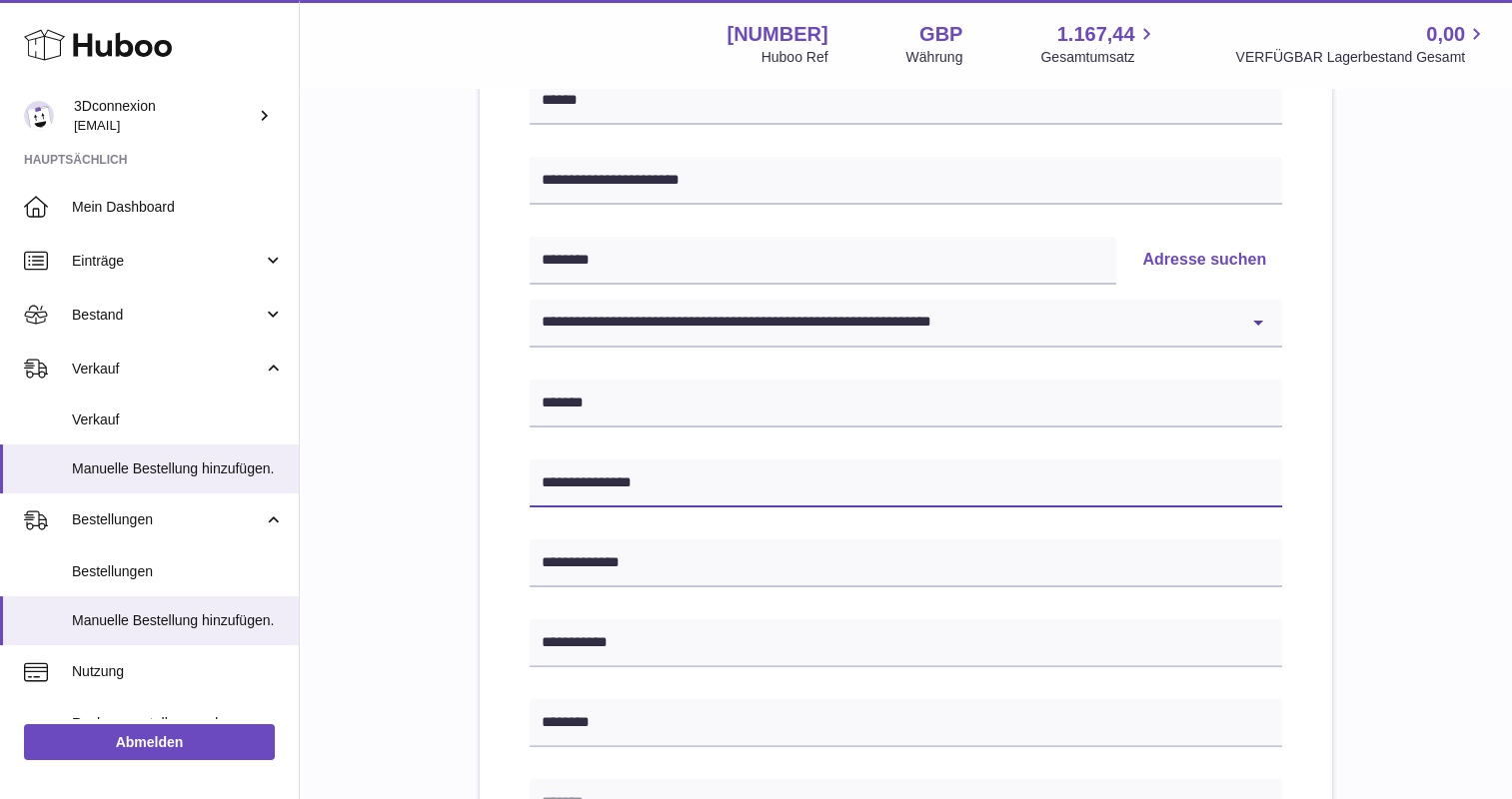 click on "**********" at bounding box center (905, 483) 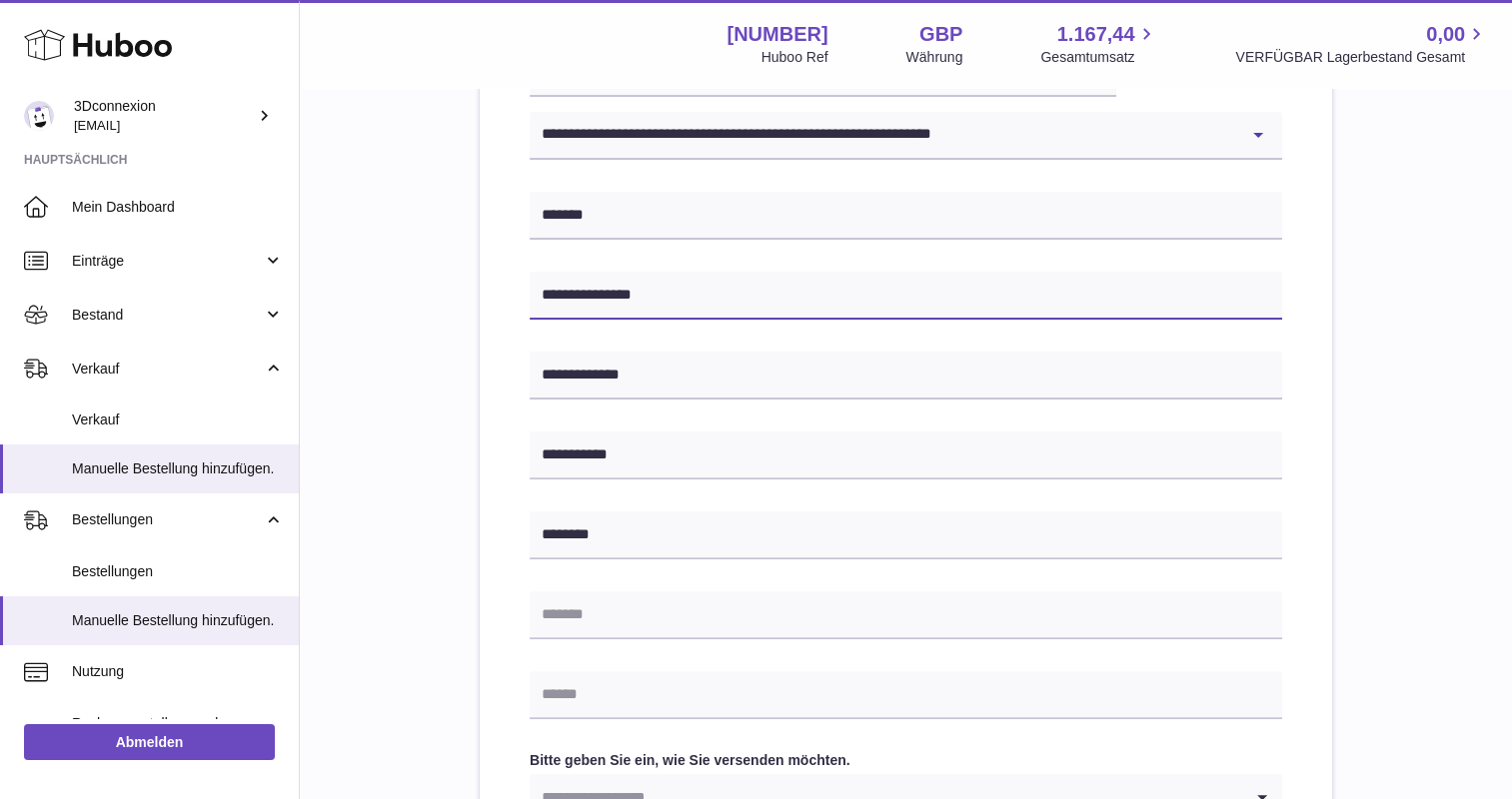 scroll, scrollTop: 499, scrollLeft: 0, axis: vertical 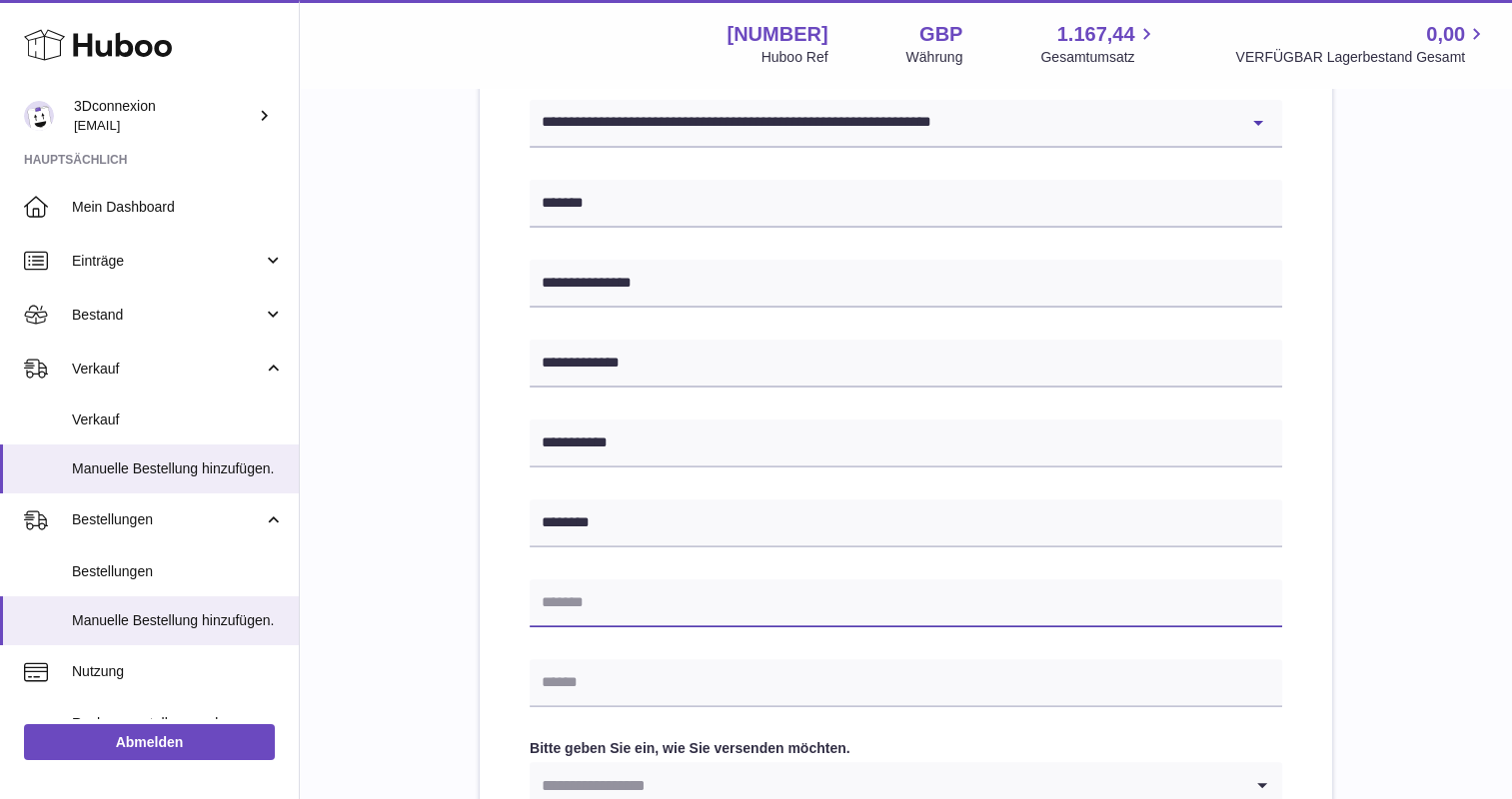 click at bounding box center [905, 603] 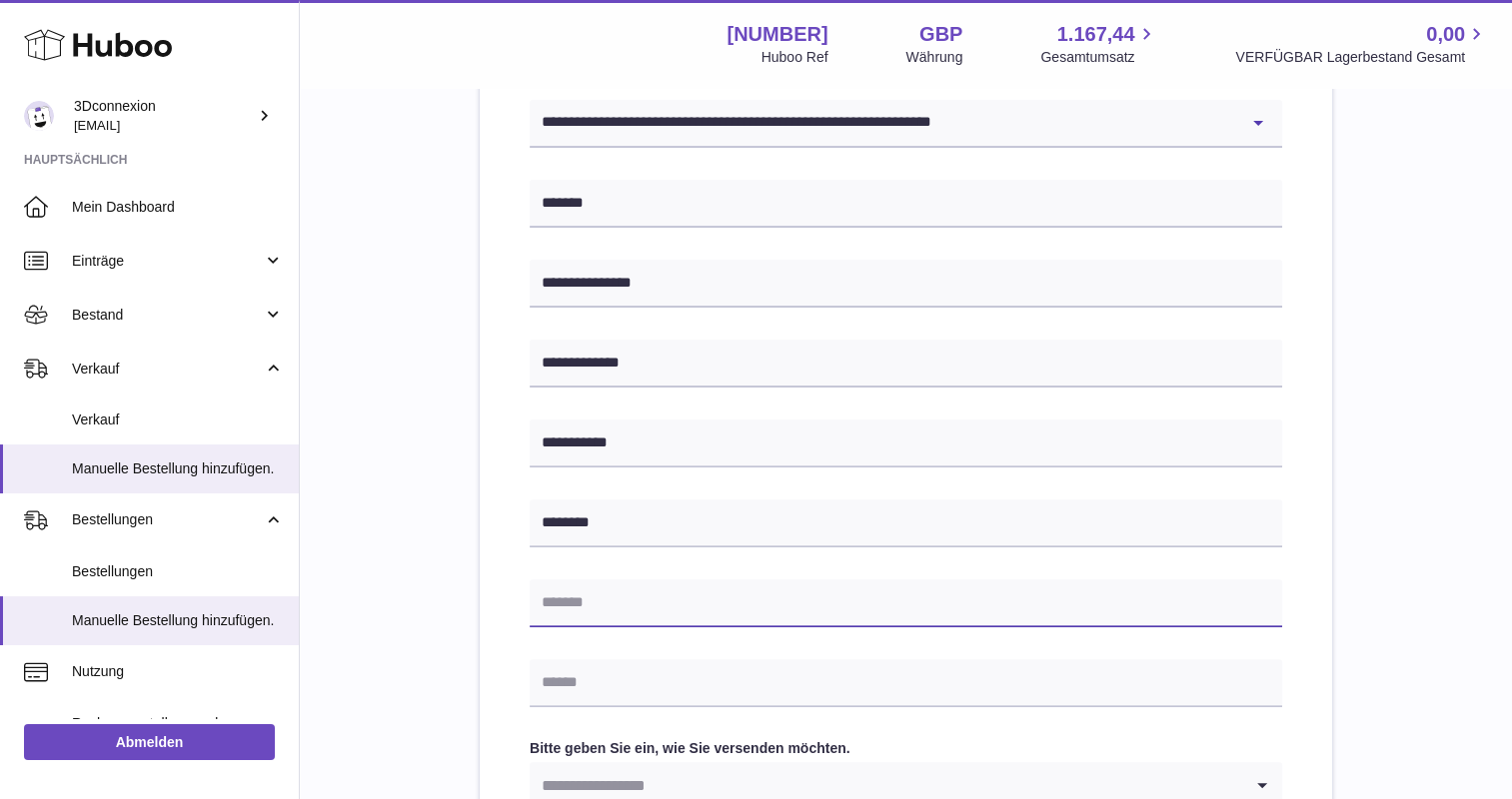 paste on "**********" 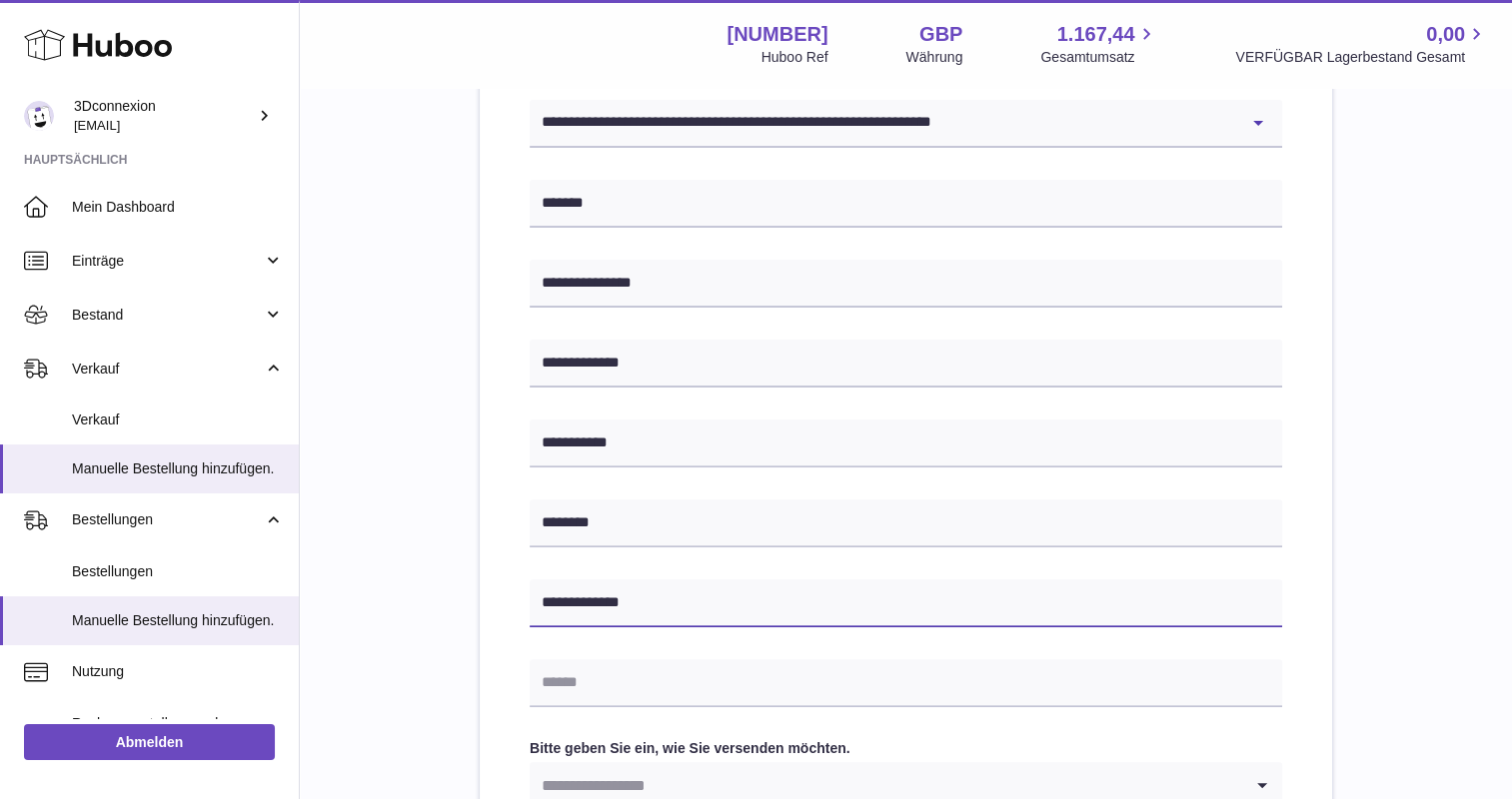 type on "**********" 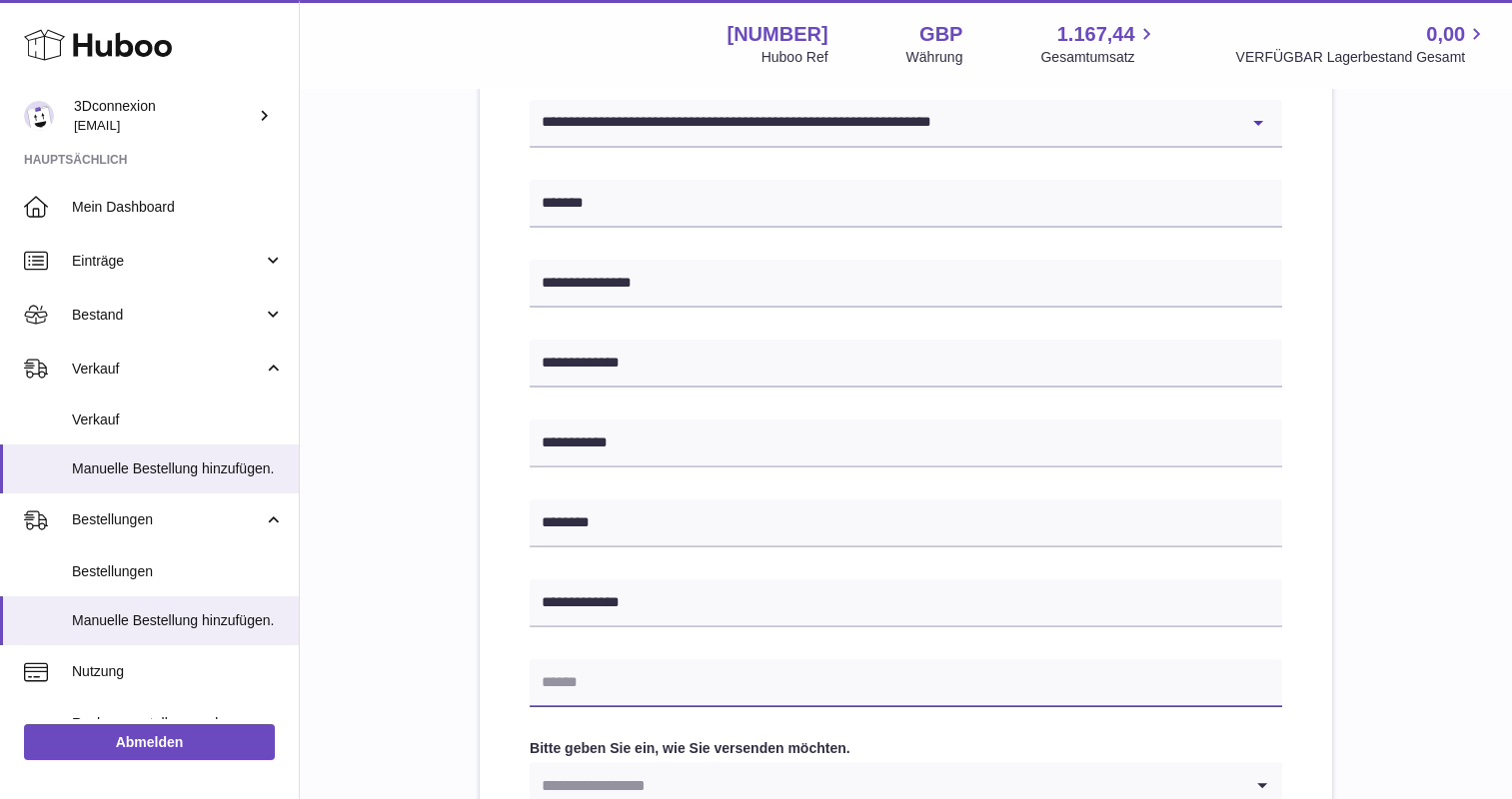 click at bounding box center (905, 683) 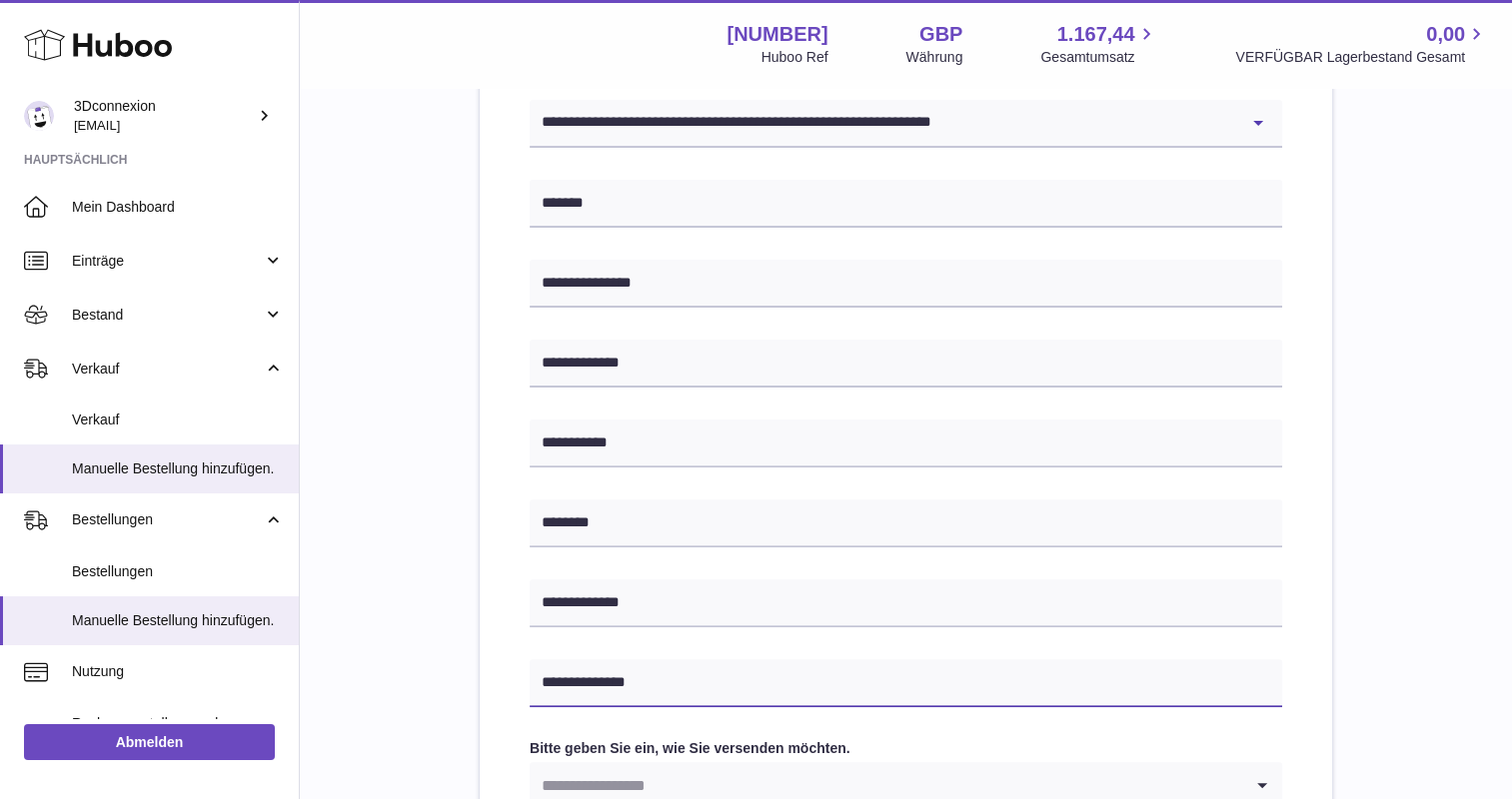 type on "**********" 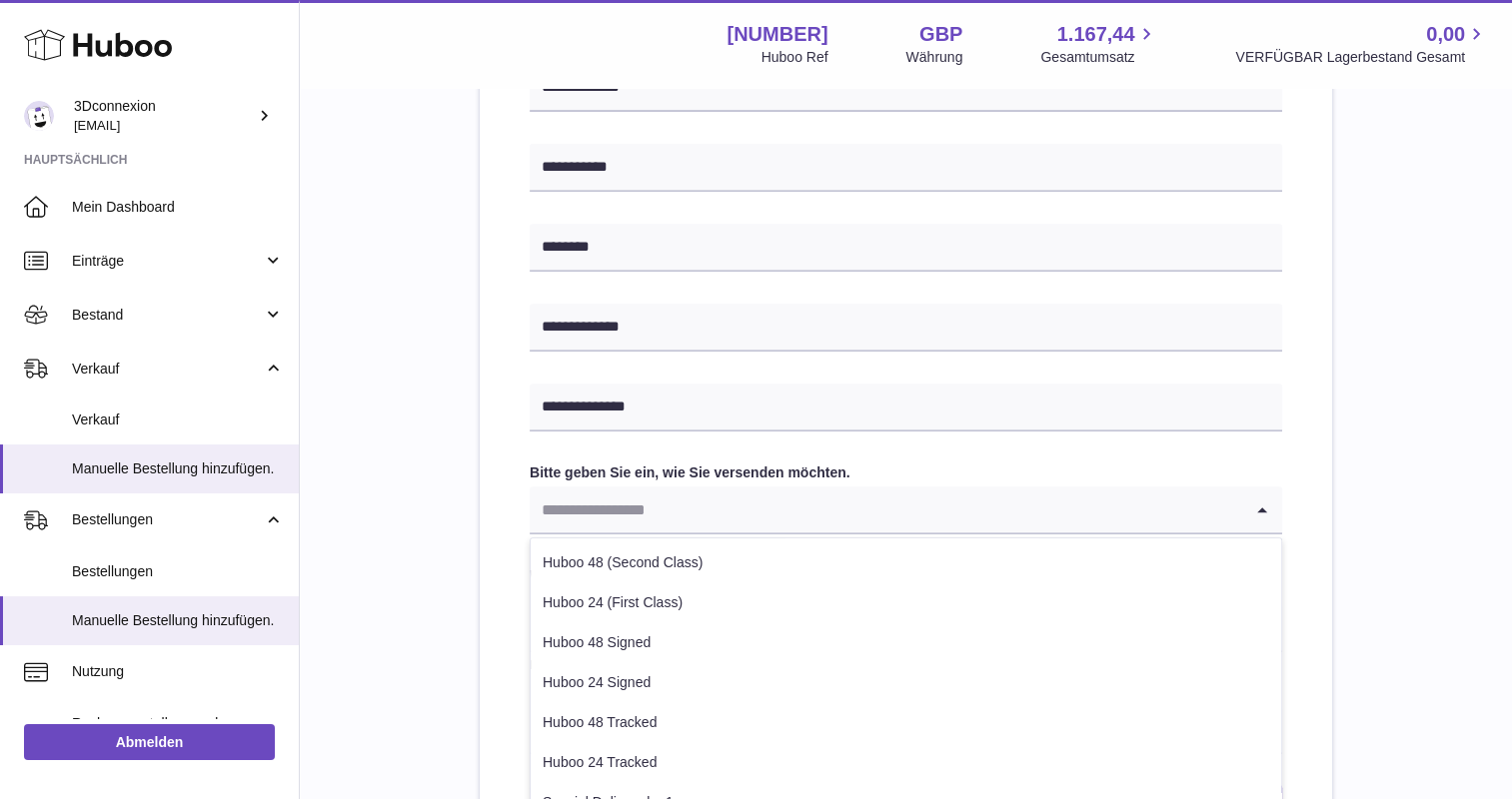 scroll, scrollTop: 807, scrollLeft: 0, axis: vertical 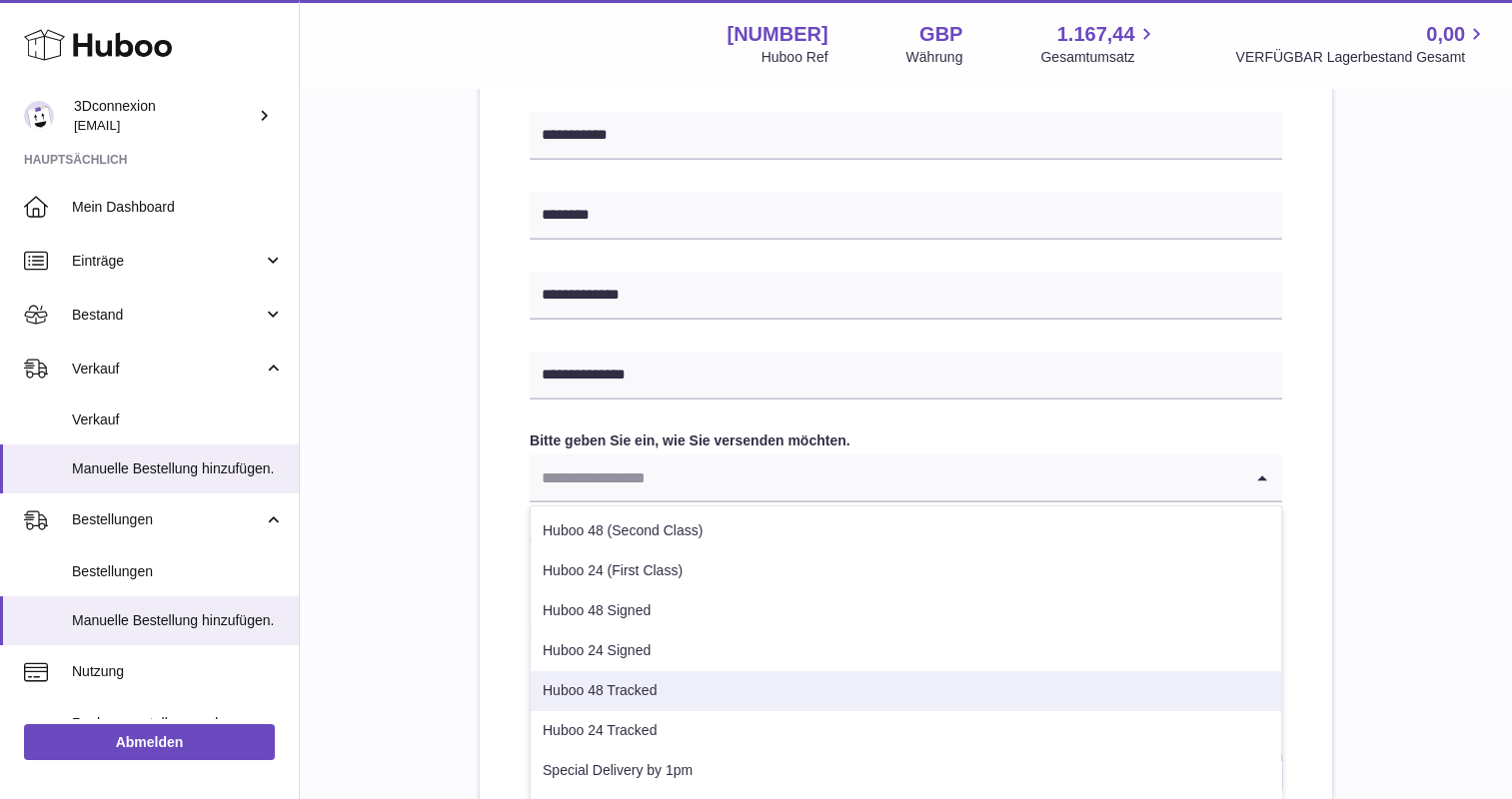 click on "Huboo 48 Tracked" at bounding box center [905, 691] 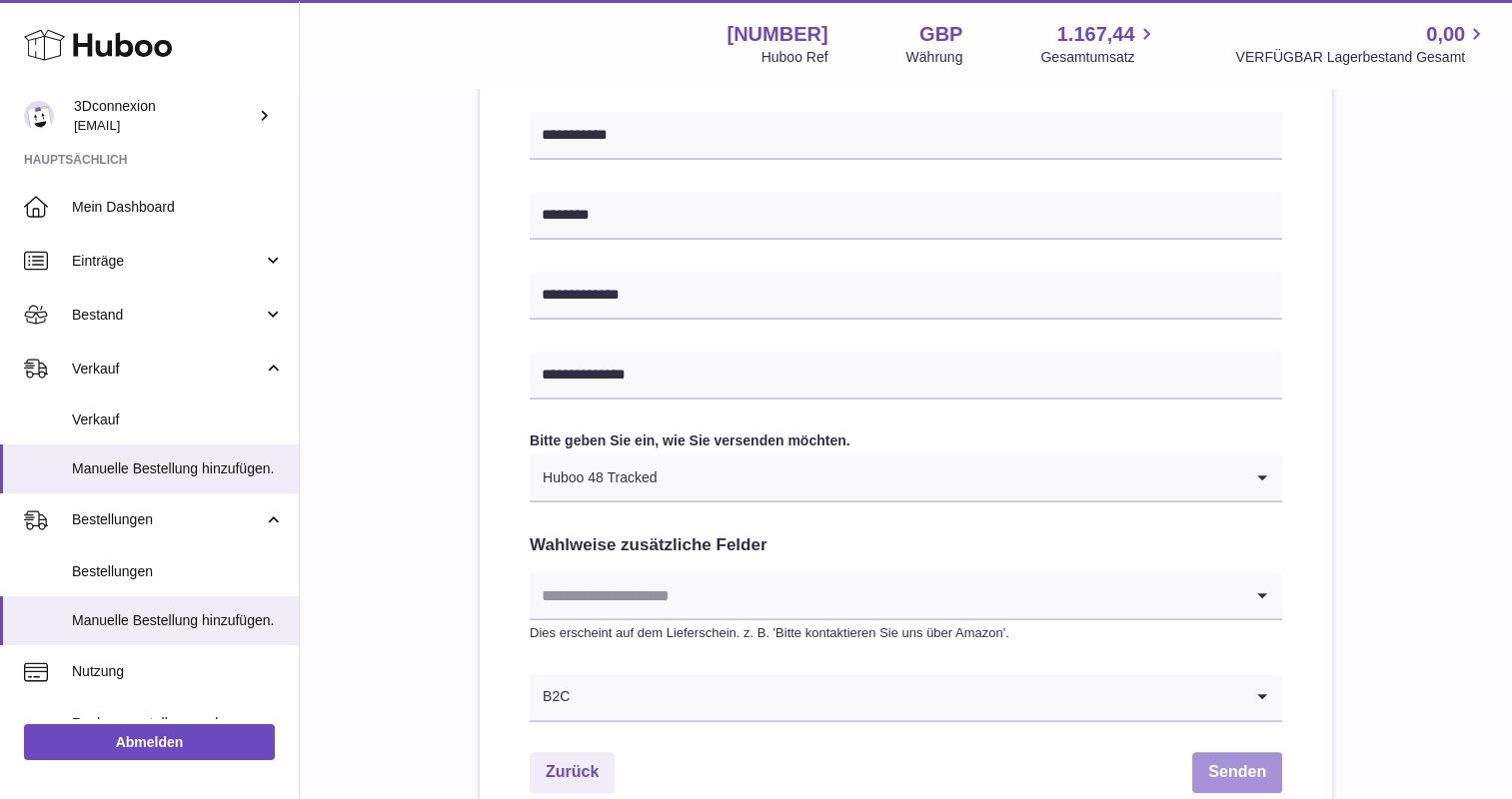 click on "Senden" at bounding box center (1237, 772) 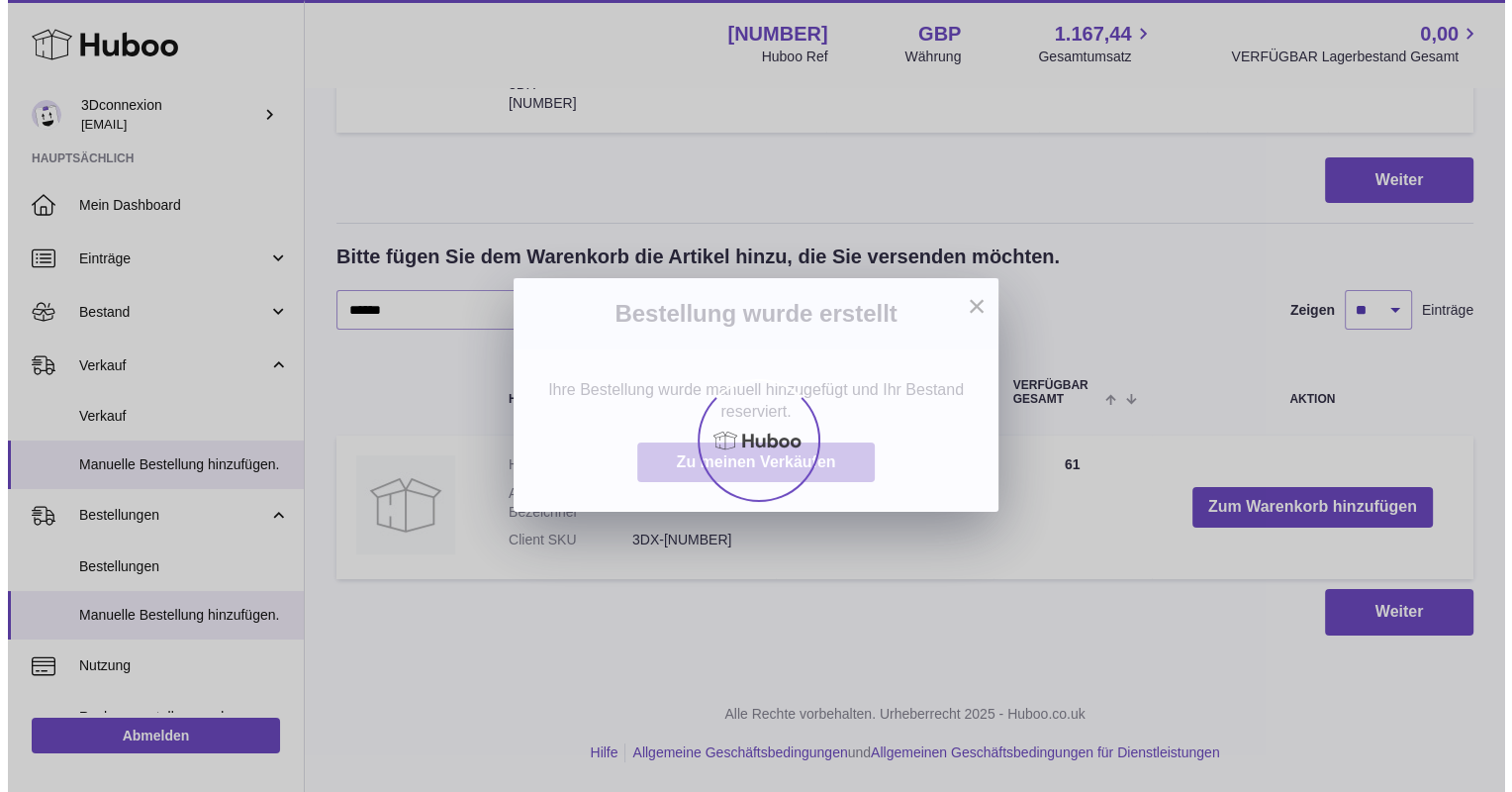 scroll, scrollTop: 0, scrollLeft: 0, axis: both 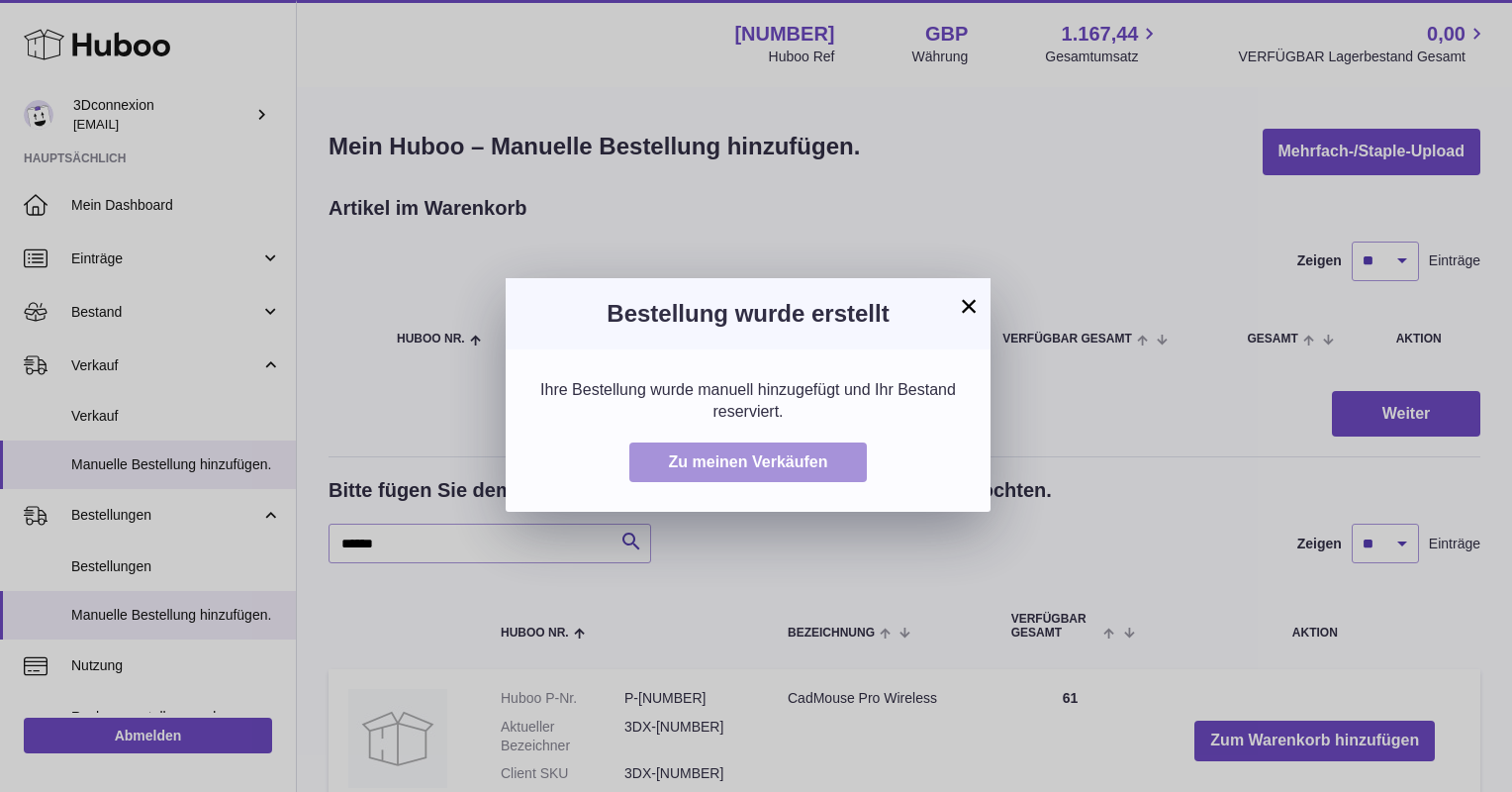 click on "Zu meinen Verkäufen" at bounding box center (748, 461) 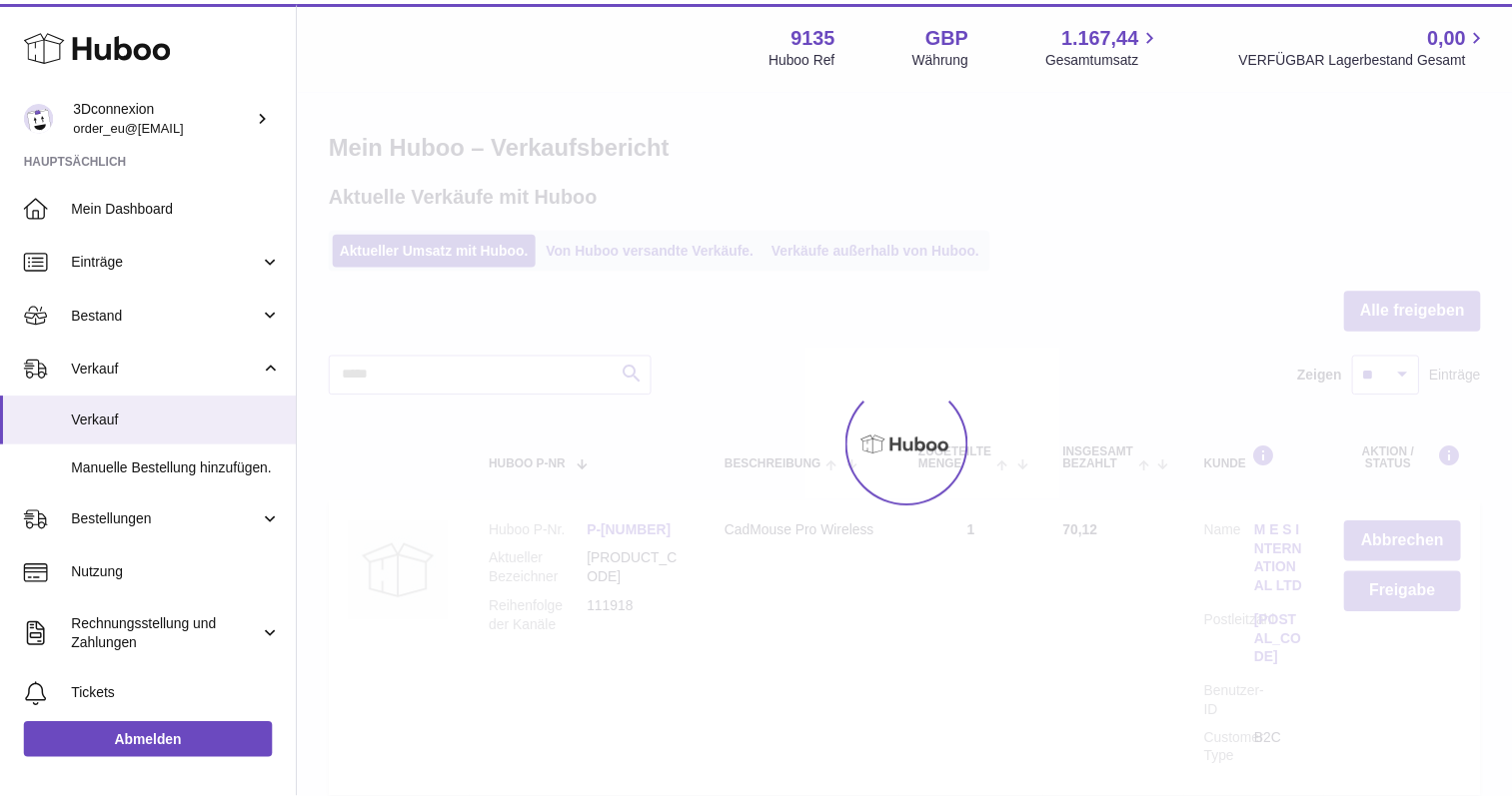 scroll, scrollTop: 0, scrollLeft: 0, axis: both 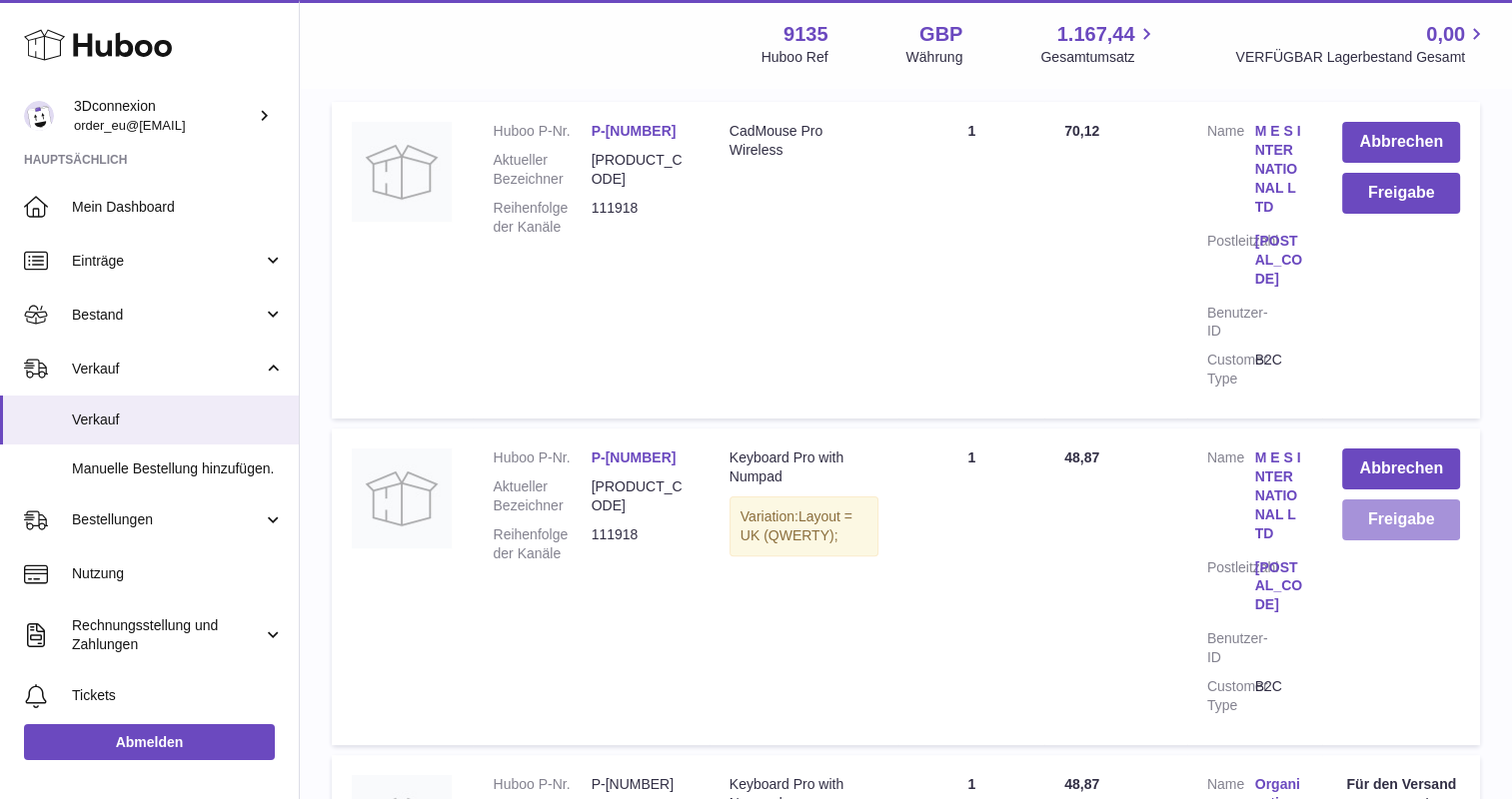 click on "Freigabe" at bounding box center [1401, 519] 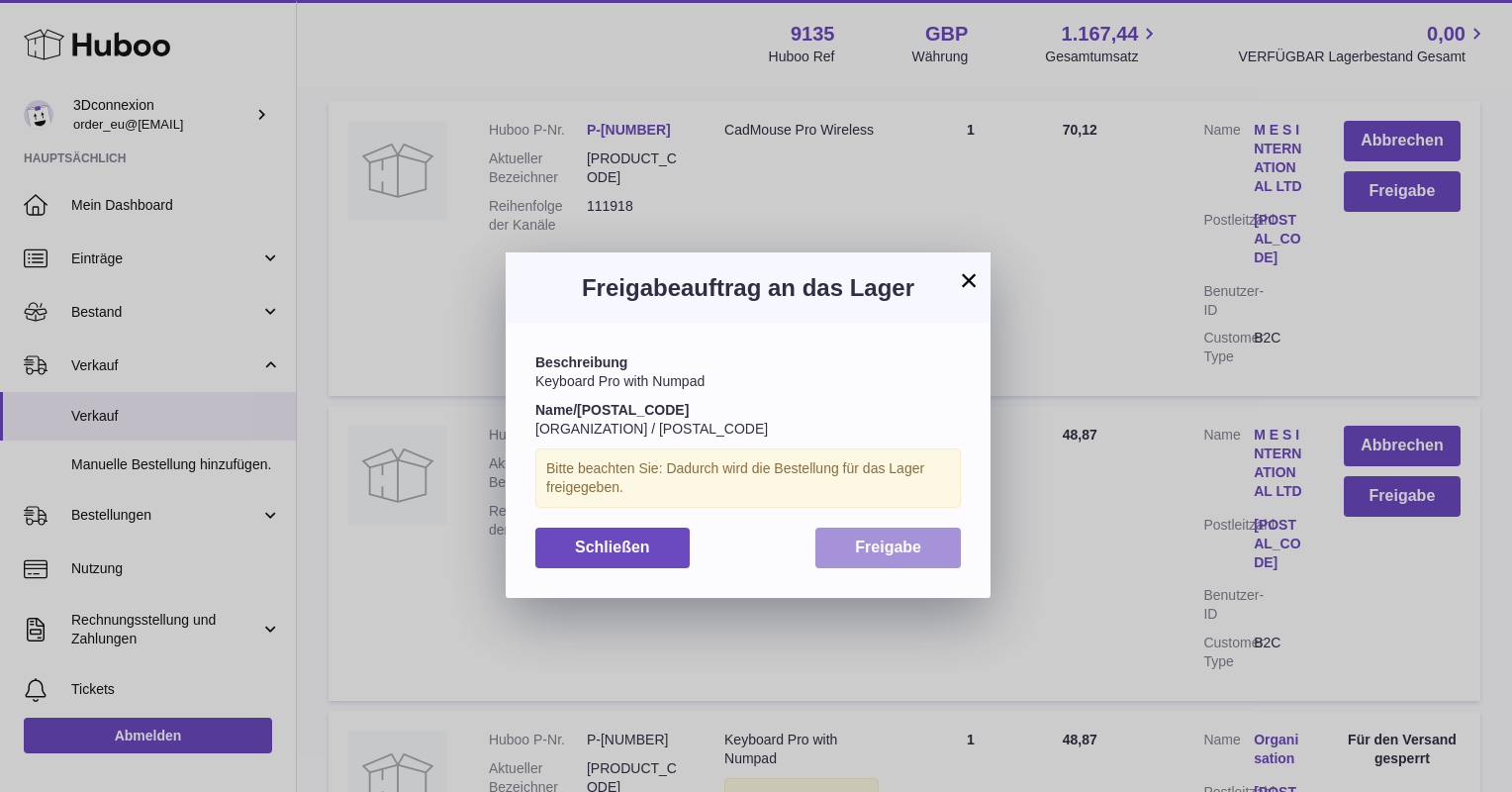 click on "Freigabe" at bounding box center (888, 547) 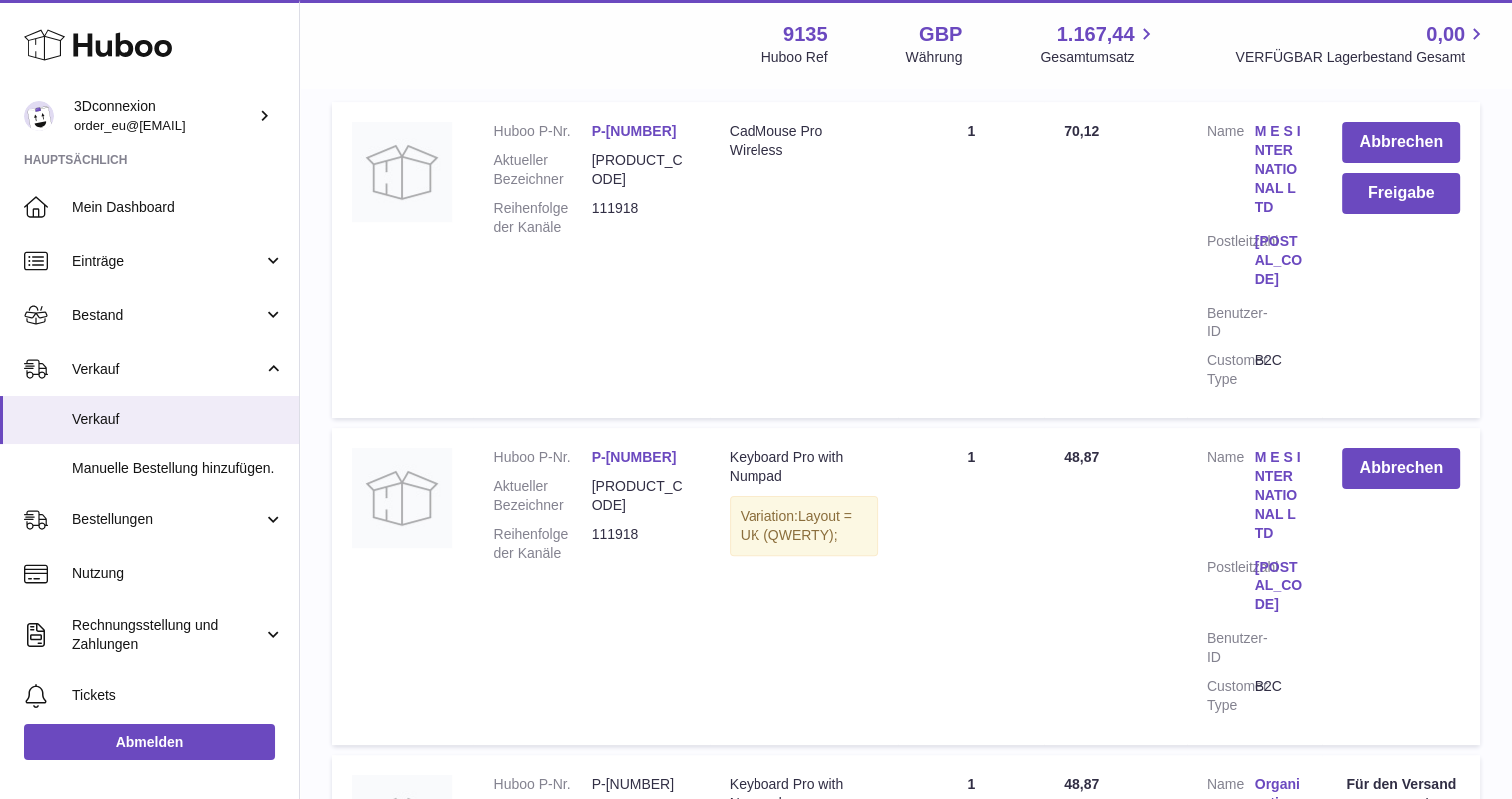 click on "Abbrechen
Freigabe" at bounding box center (1401, 260) 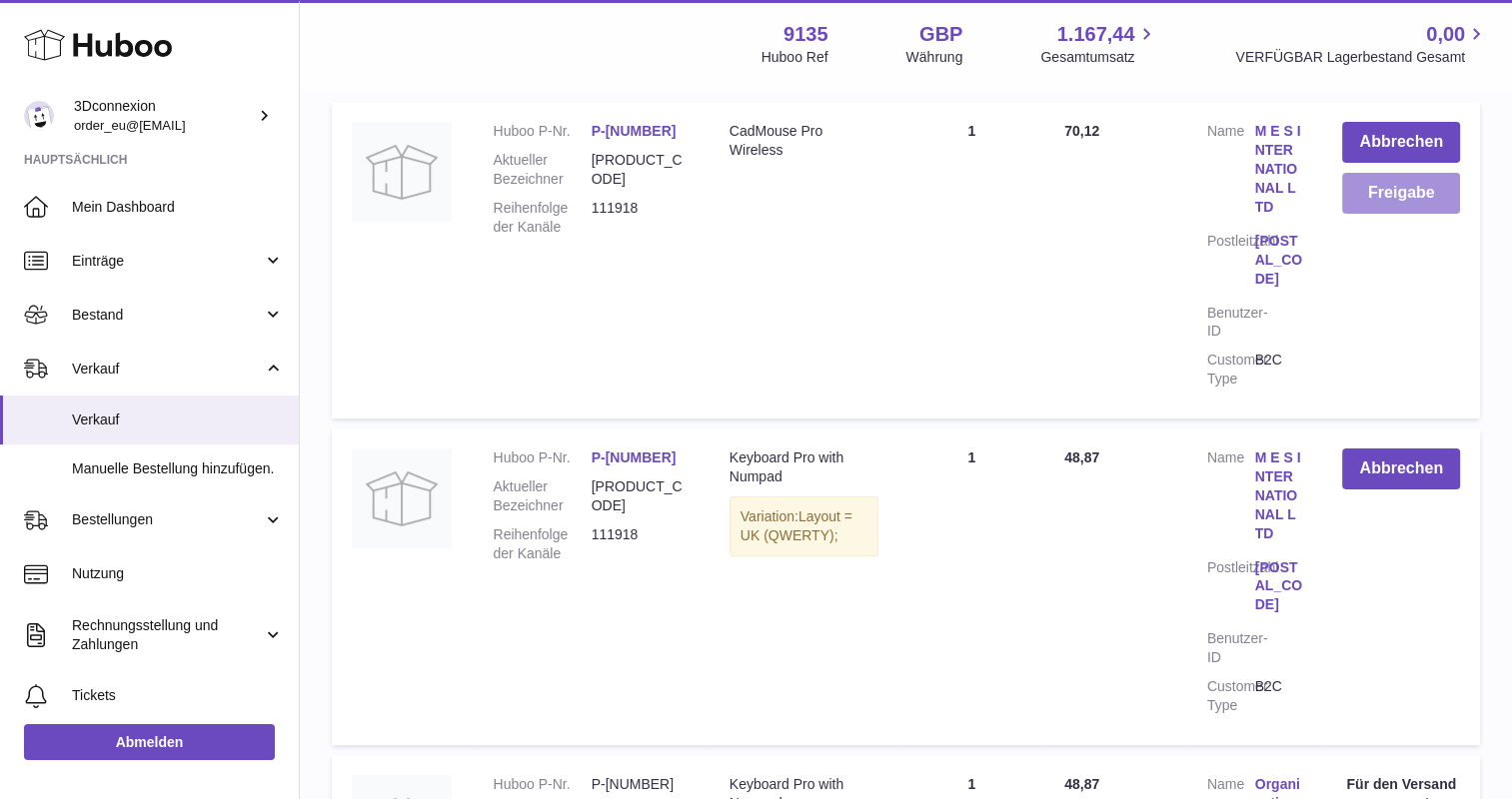 click on "Freigabe" at bounding box center (1401, 193) 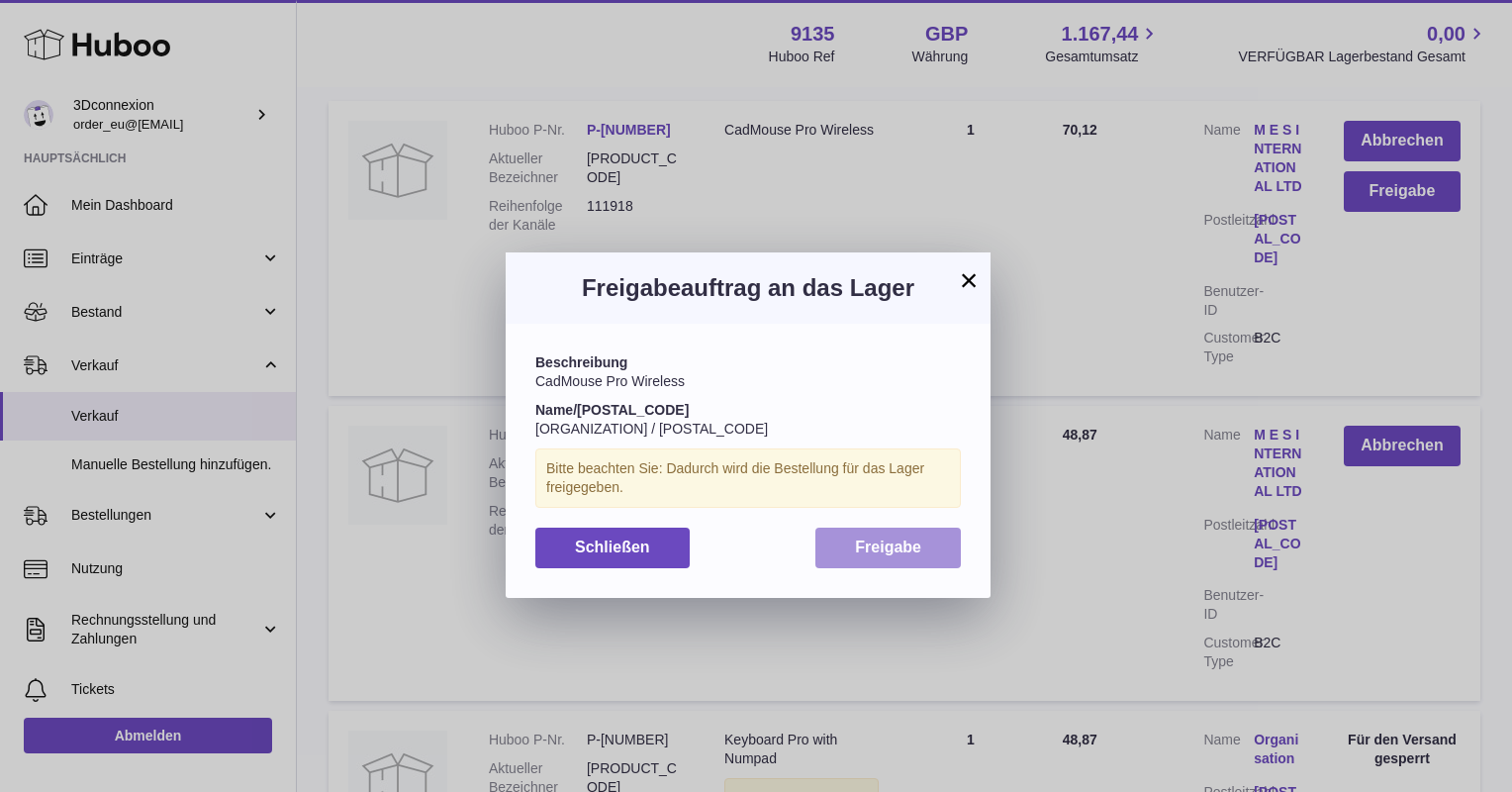 click on "Freigabe" at bounding box center [888, 546] 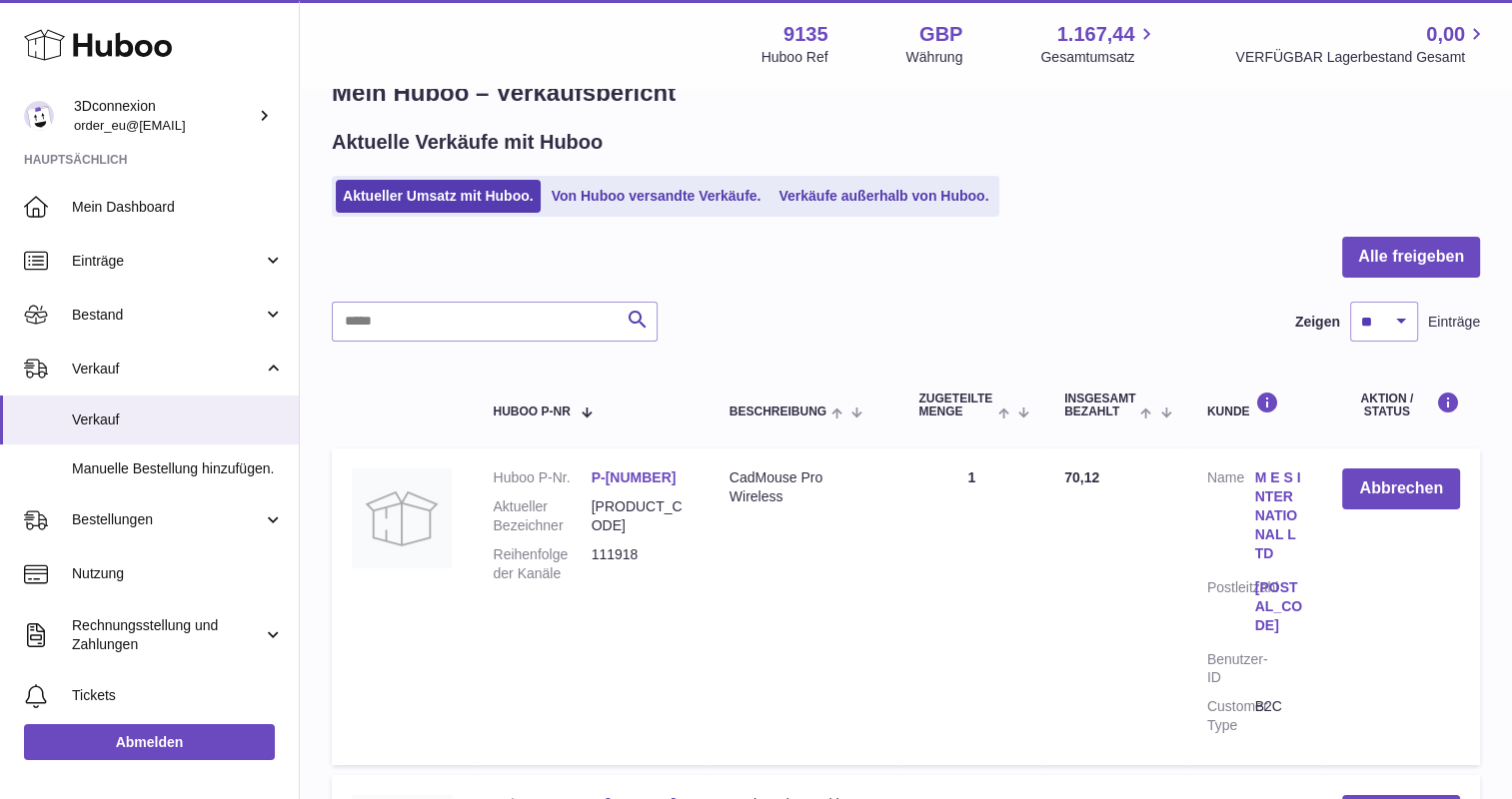 scroll, scrollTop: 0, scrollLeft: 0, axis: both 